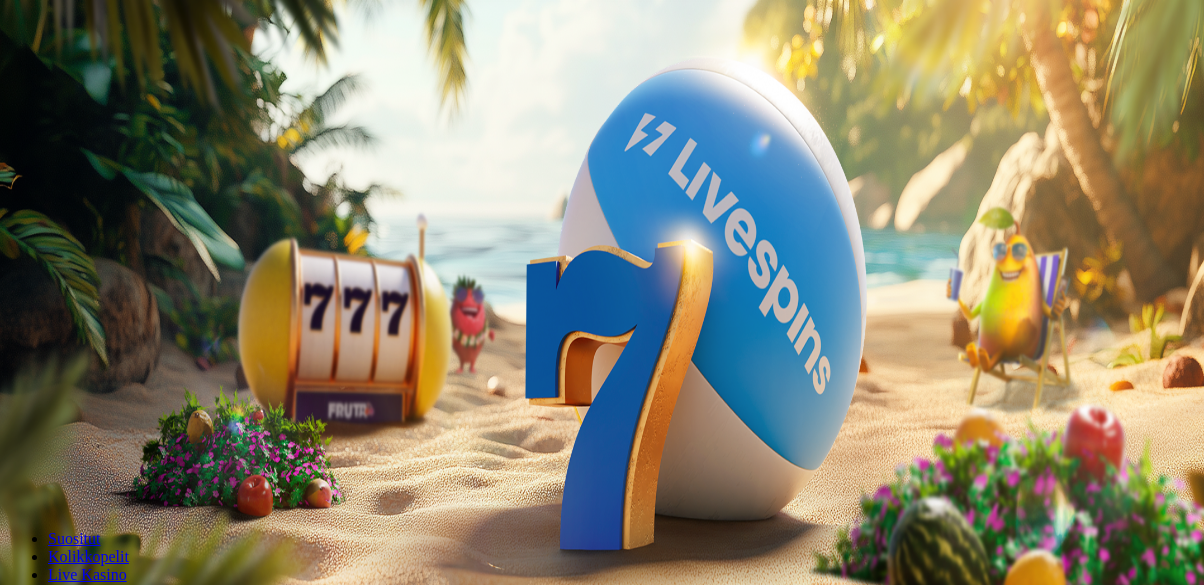 scroll, scrollTop: 255, scrollLeft: 0, axis: vertical 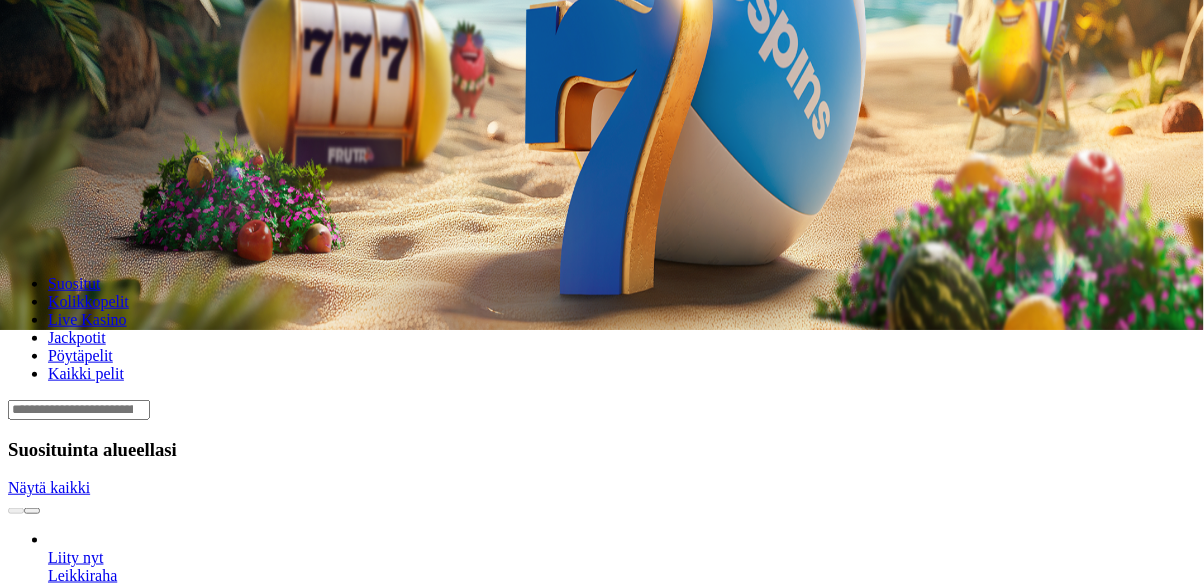 click on "Talletus" at bounding box center (38, -183) 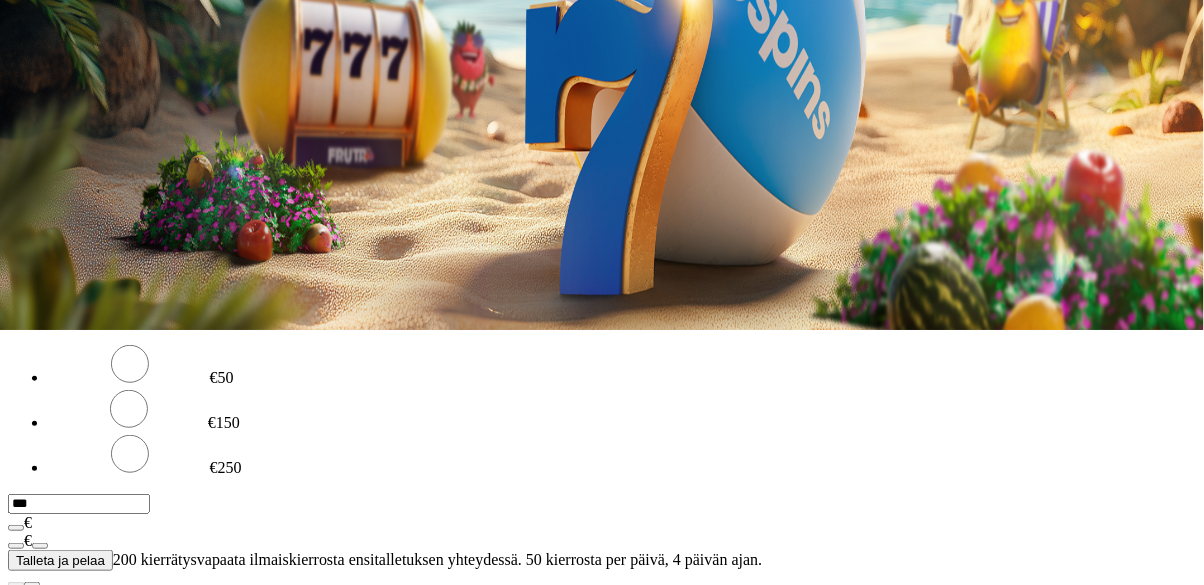click on "***" at bounding box center [79, 213] 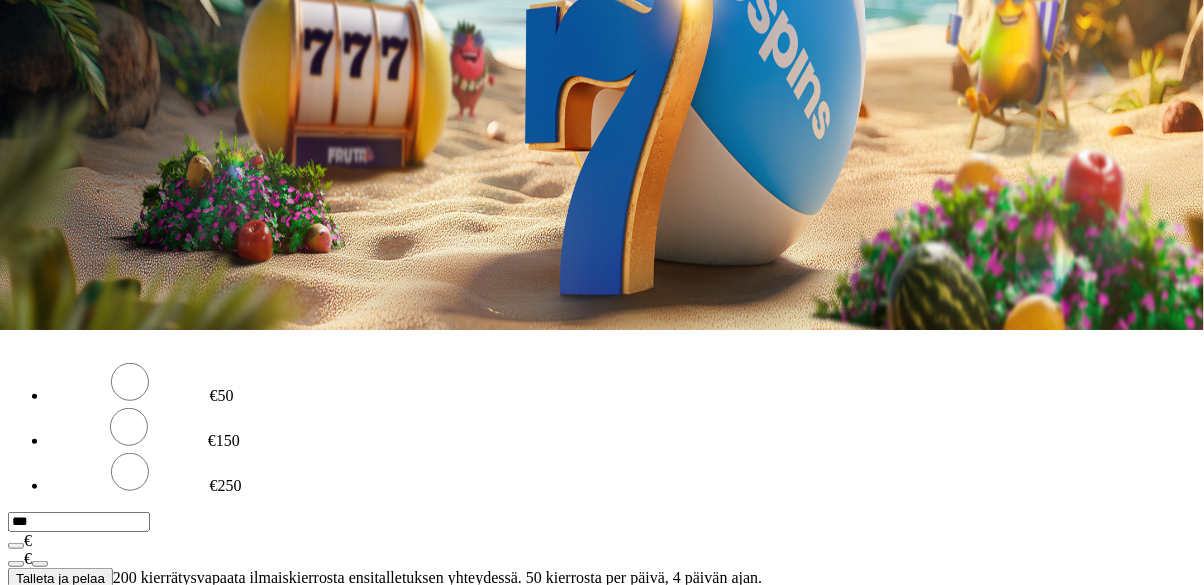 type on "*" 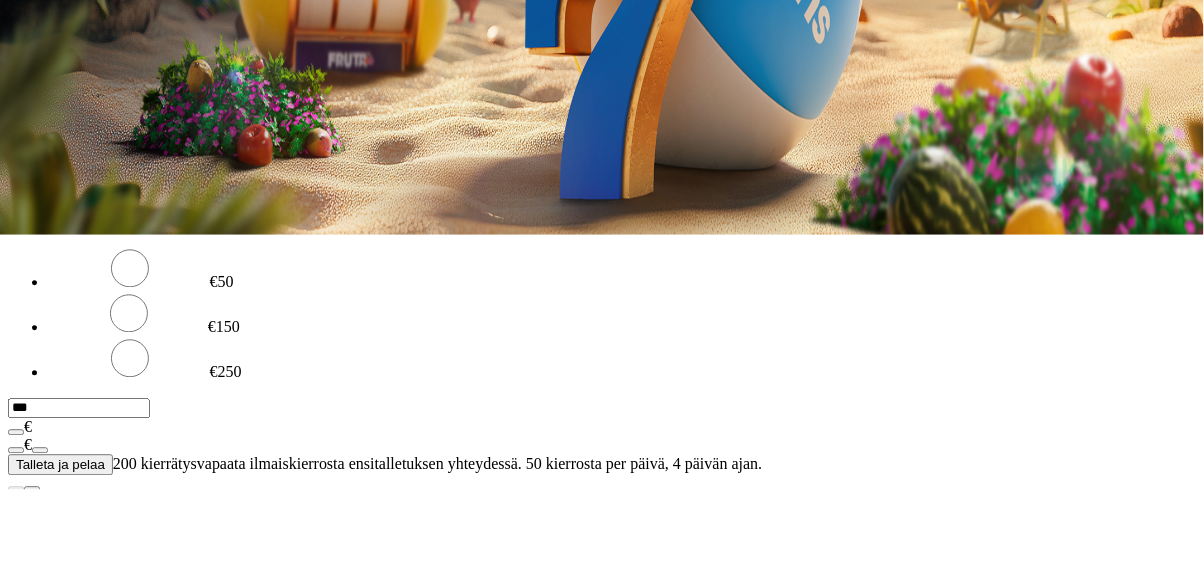 type on "**" 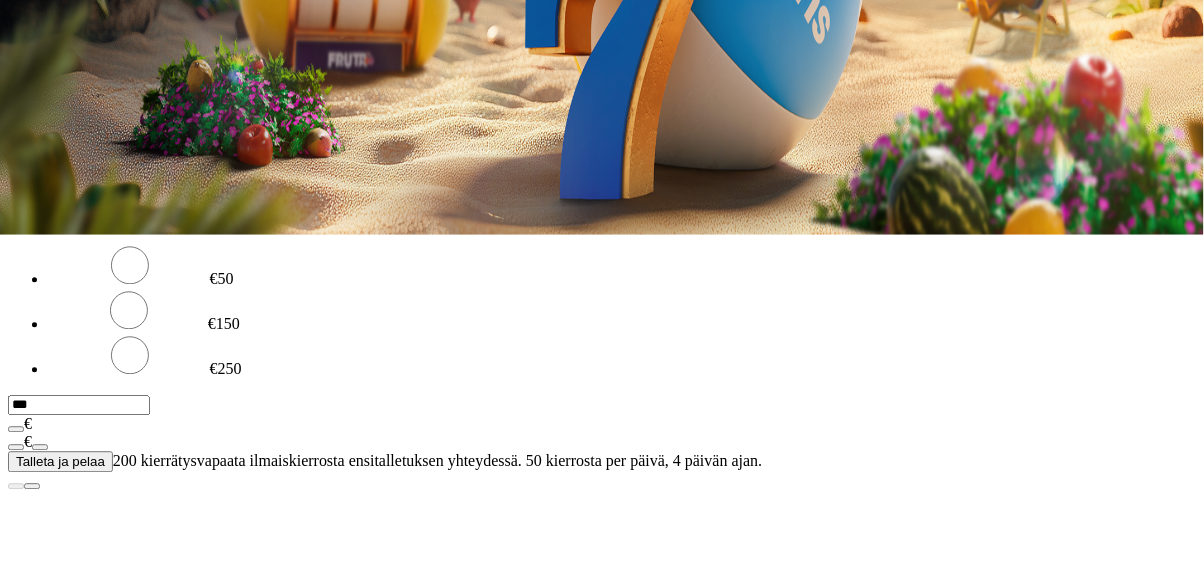 scroll, scrollTop: 255, scrollLeft: 0, axis: vertical 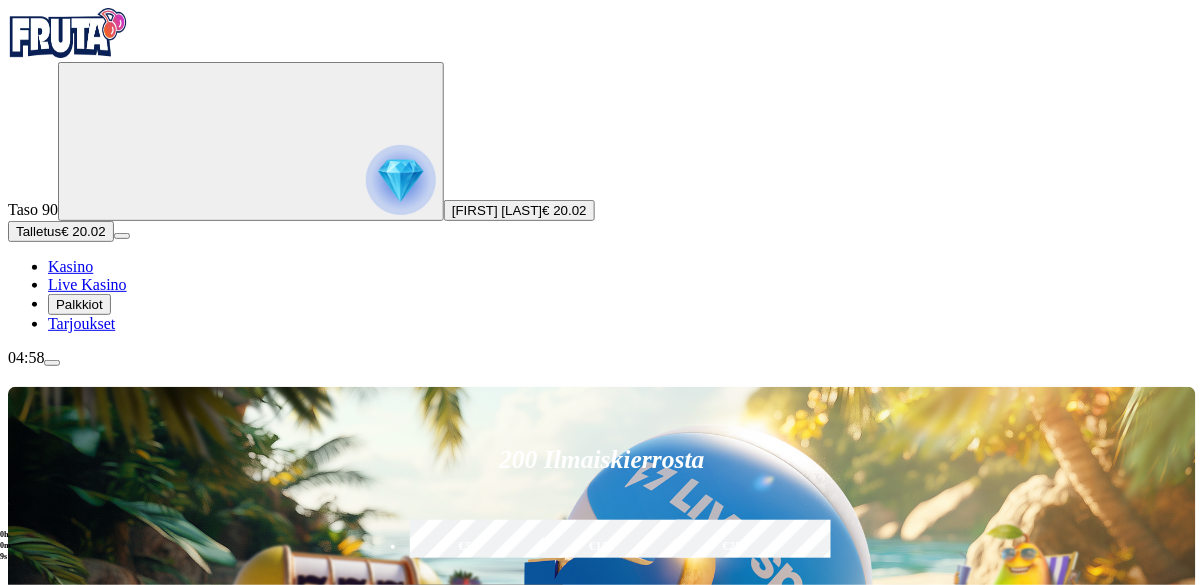 click on "Pelaa nyt" at bounding box center [77, 1188] 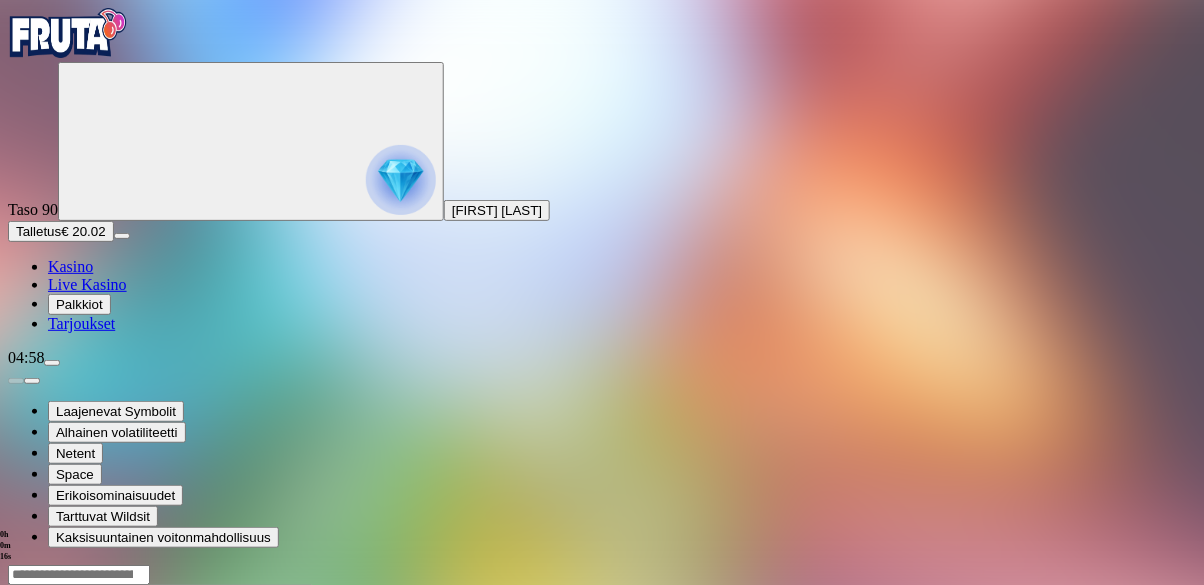 click at bounding box center (48, 757) 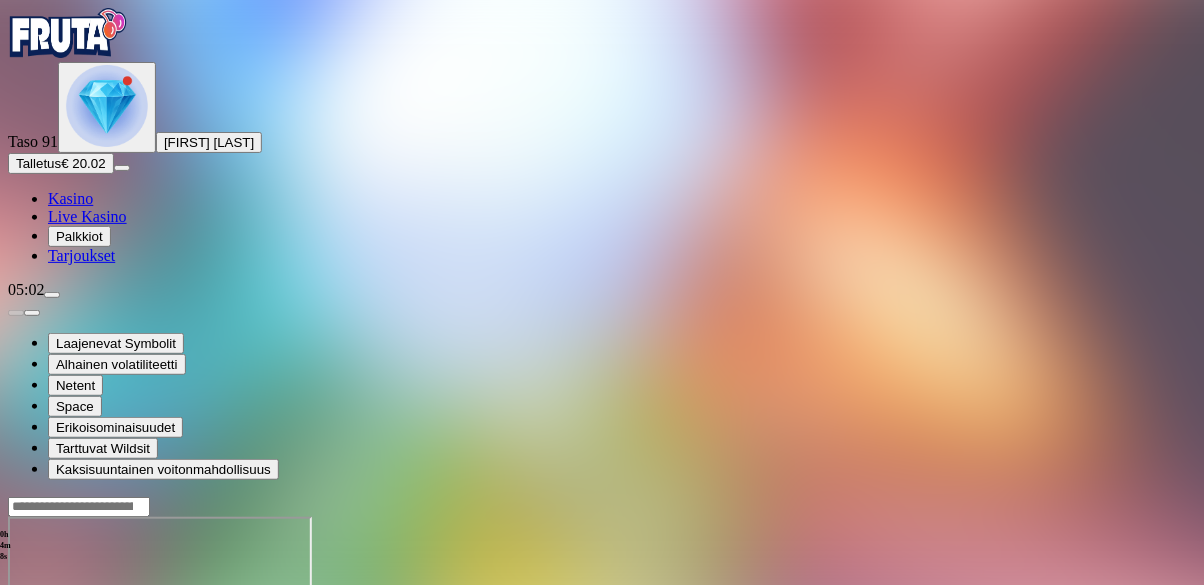 click at bounding box center (16, 689) 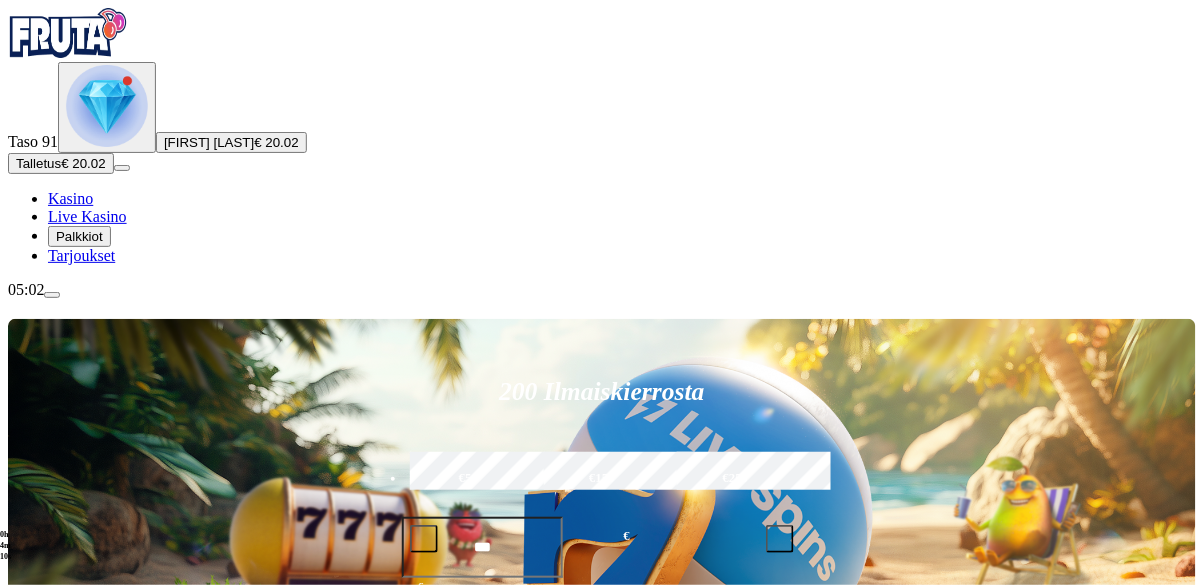 click on "Talletus € 20.02" at bounding box center [61, 163] 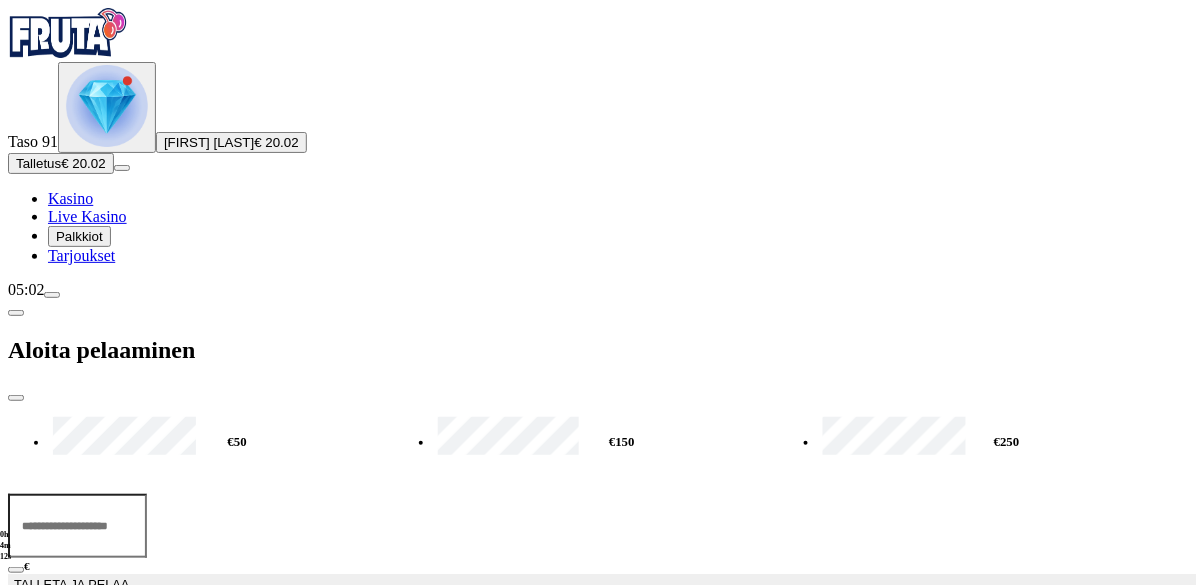 click on "***" at bounding box center (77, 526) 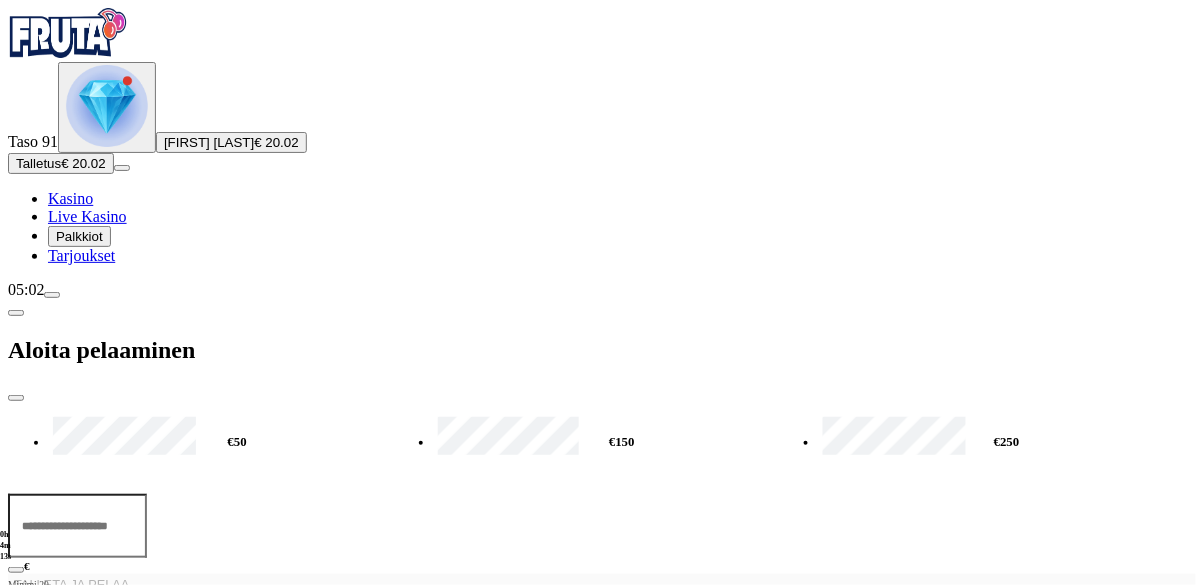 type on "*" 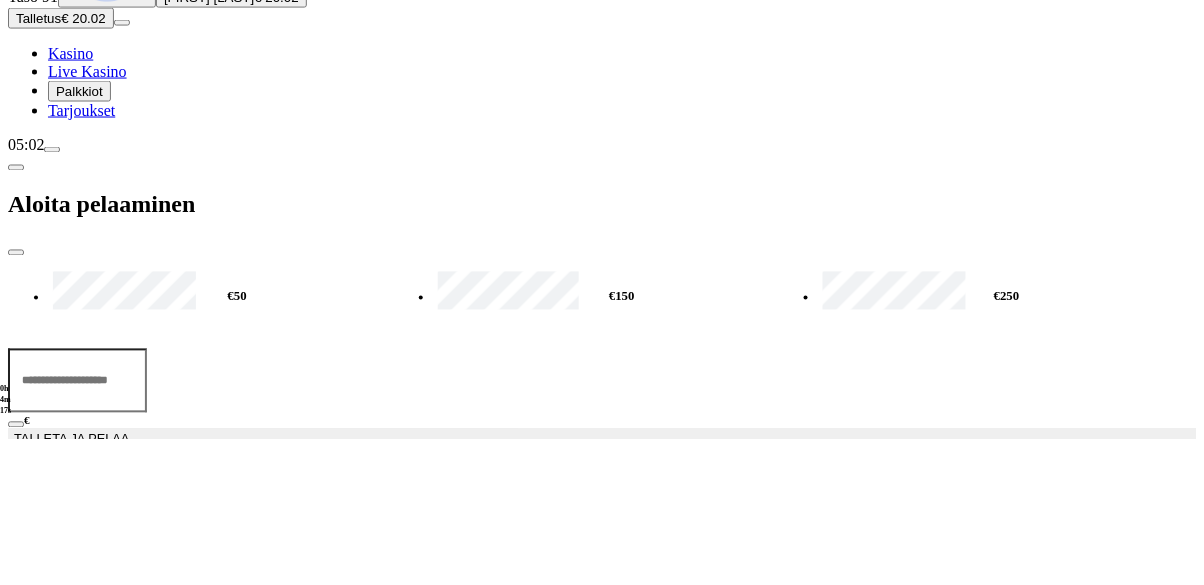 type on "**" 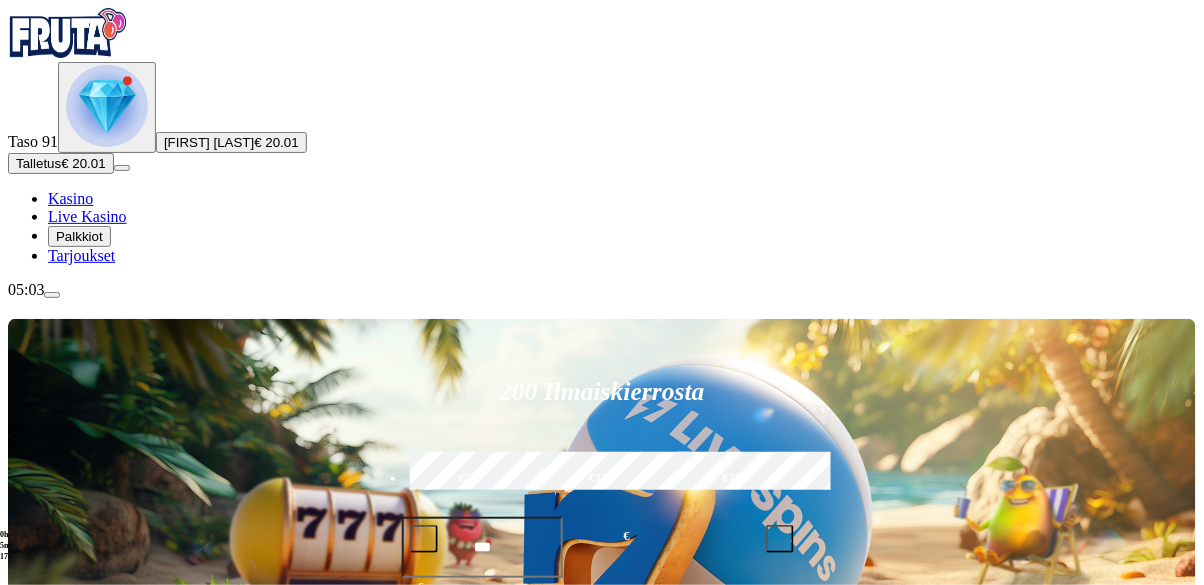 click on "Pelaa nyt" at bounding box center [77, 1215] 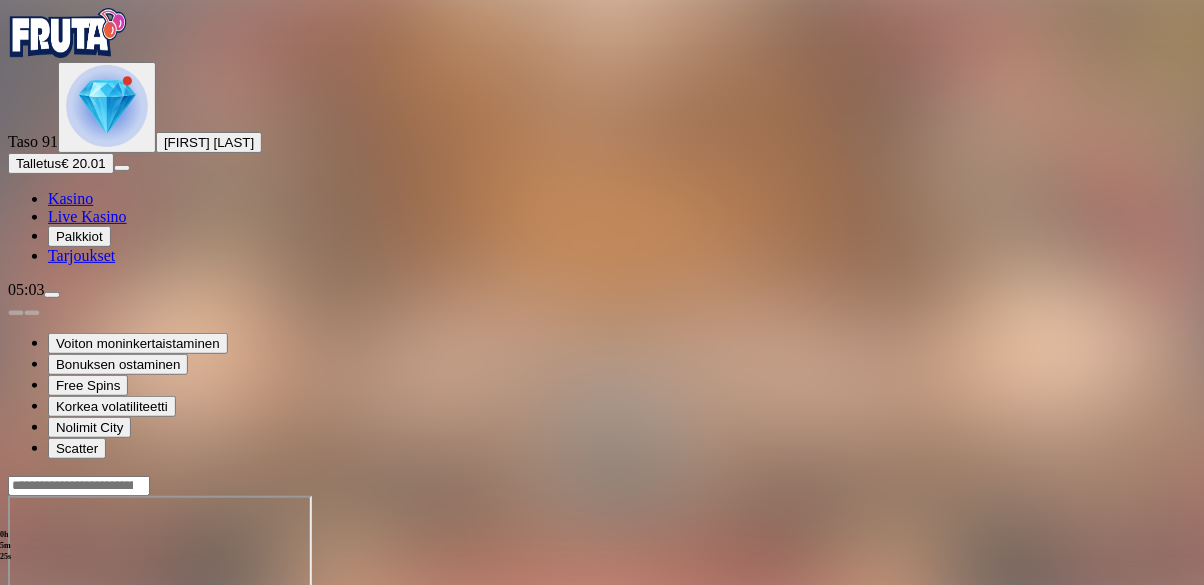 click at bounding box center (48, 668) 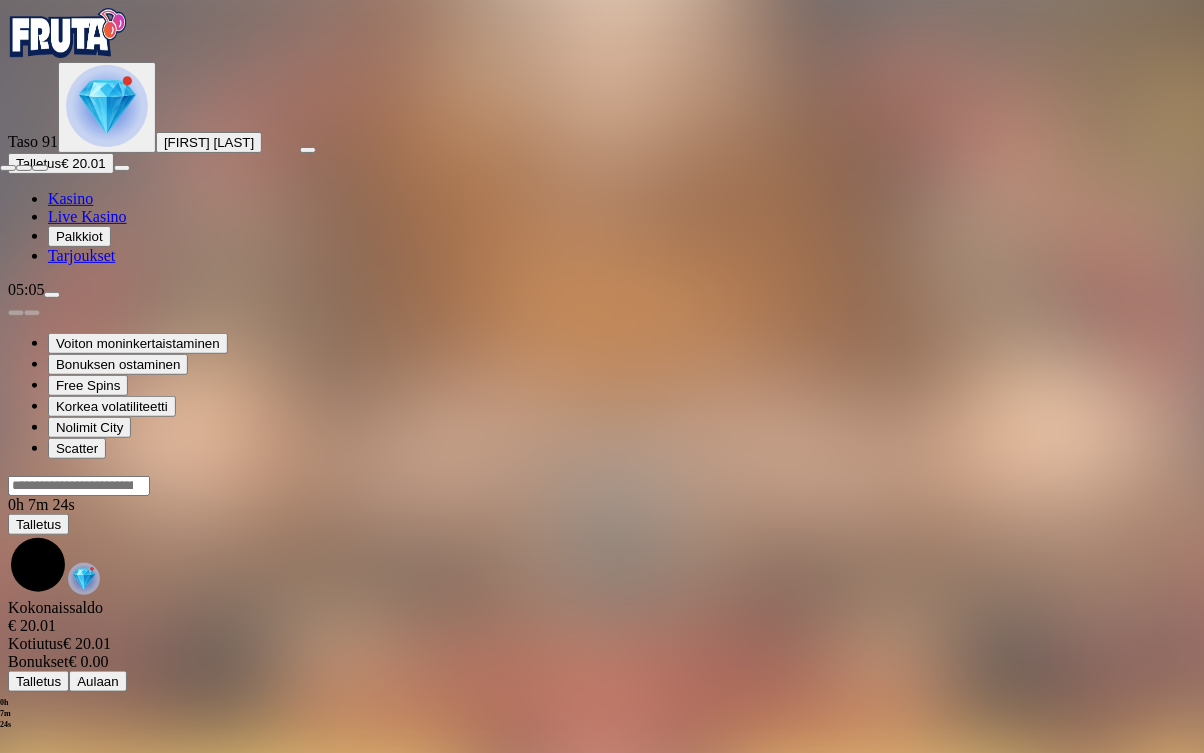 click at bounding box center [40, 168] 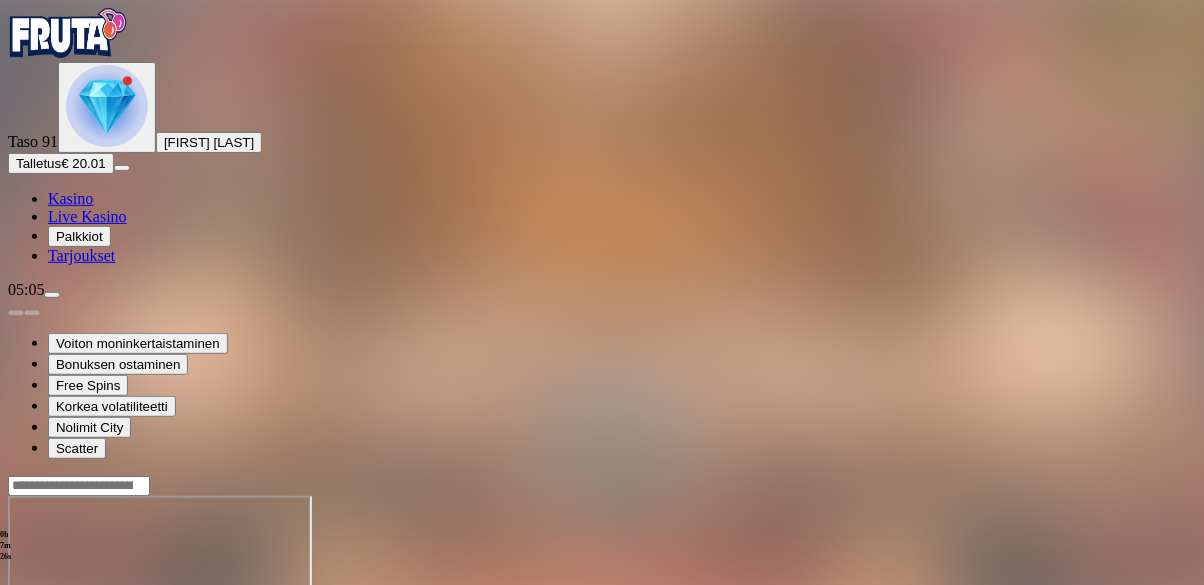 click at bounding box center (16, 668) 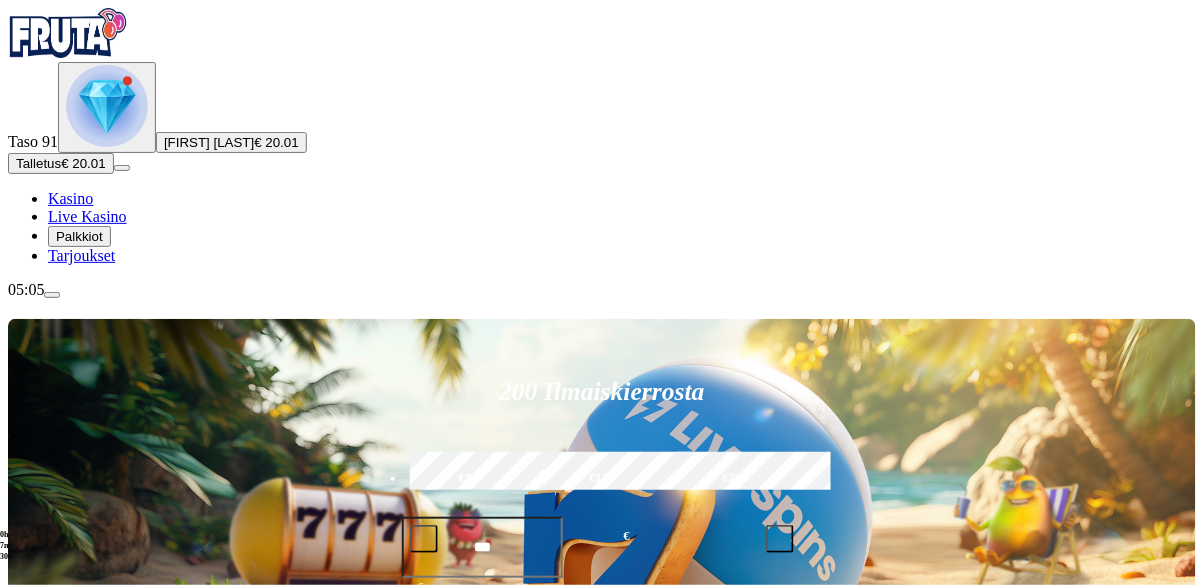 click on "05:05" at bounding box center (602, 290) 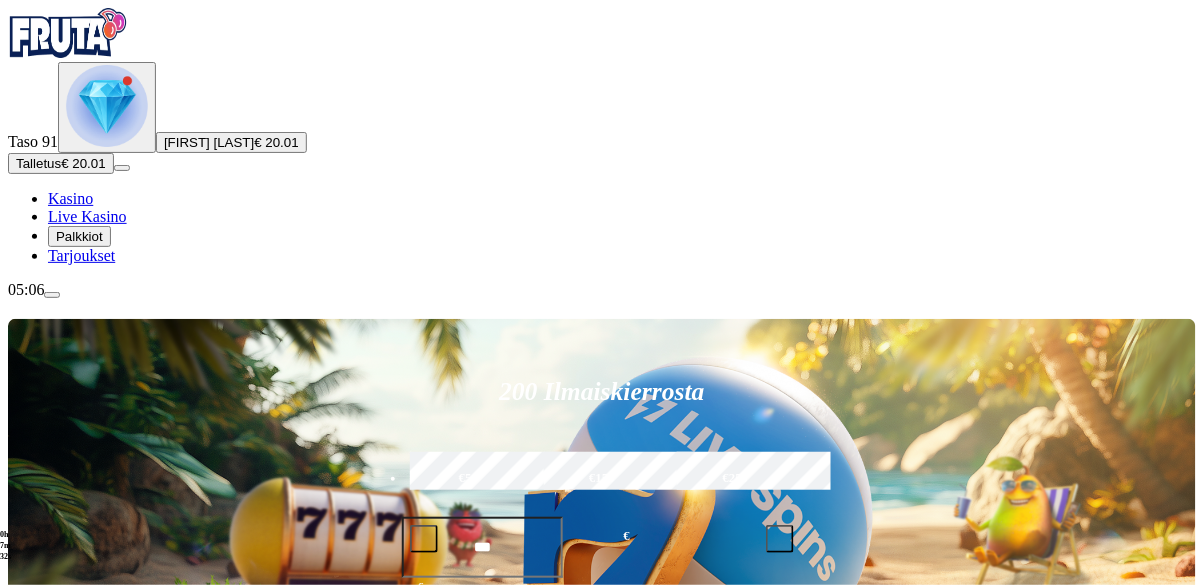 click on "05:06" at bounding box center [602, 290] 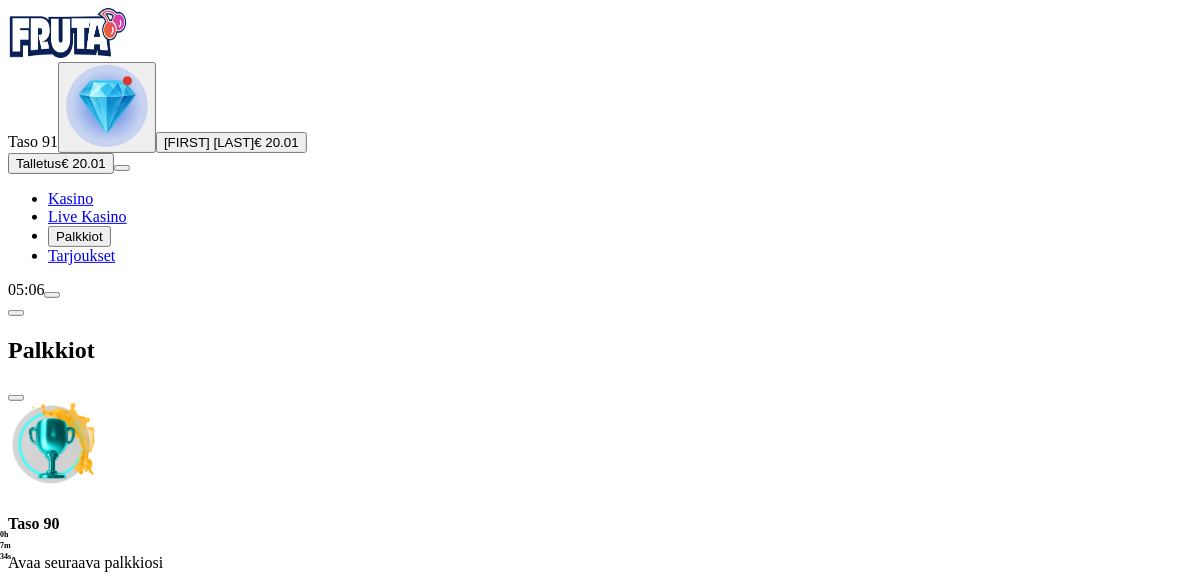click at bounding box center (112, 603) 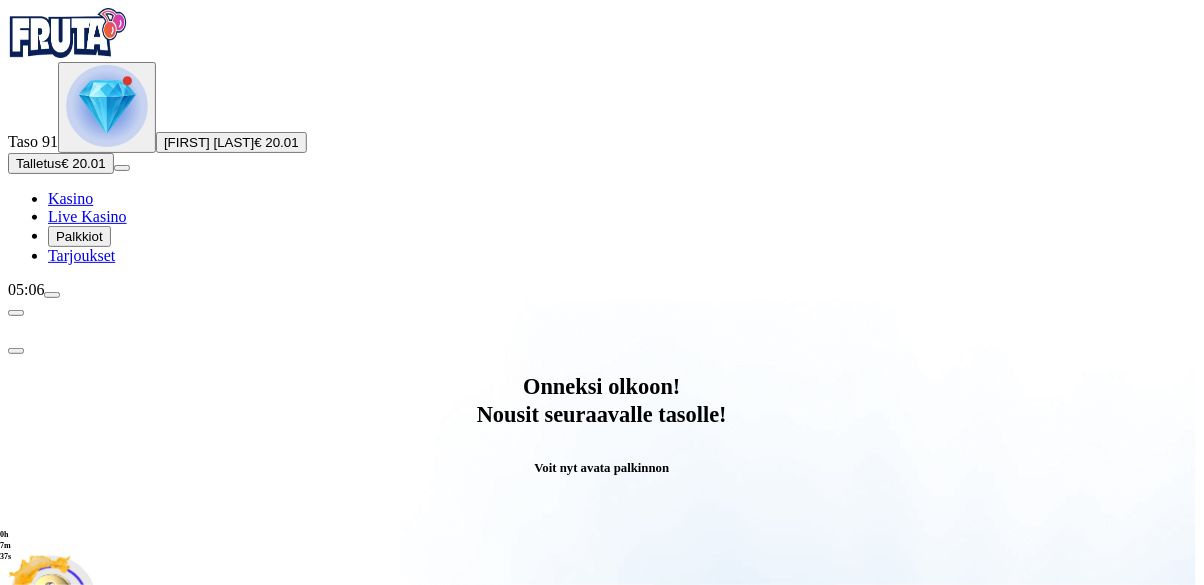click on "Avaa palkinto" at bounding box center [602, 795] 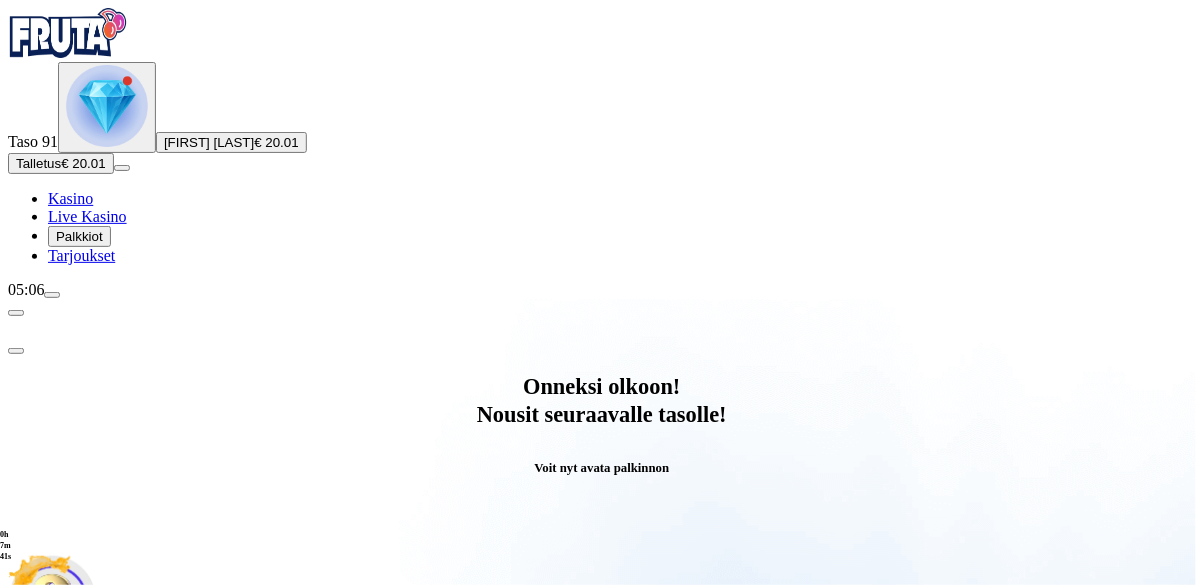 click at bounding box center (88, 999) 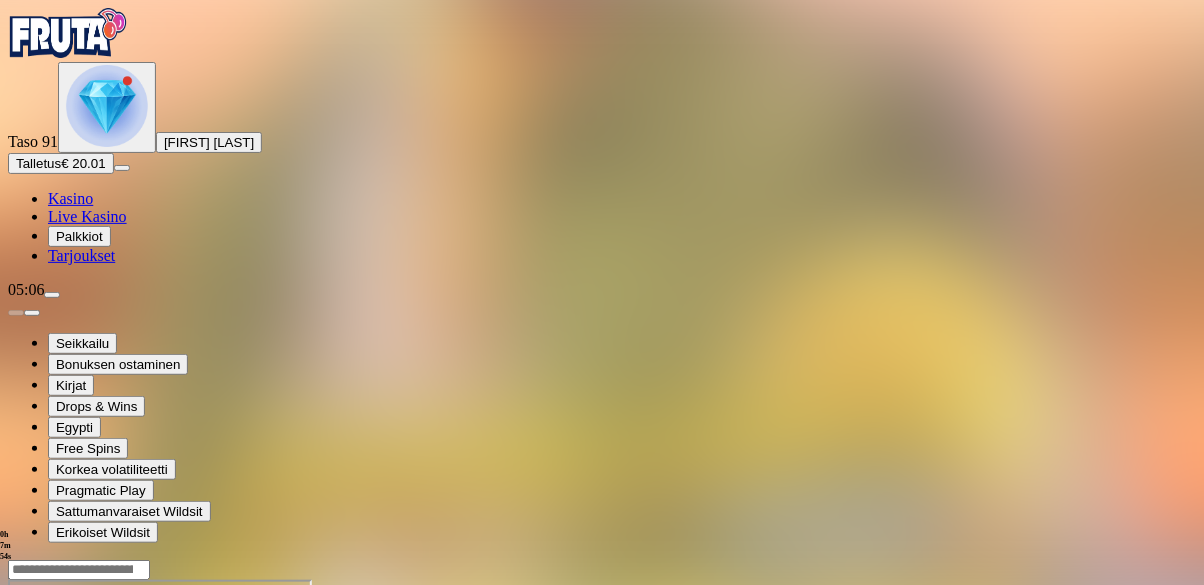 click at bounding box center [16, 752] 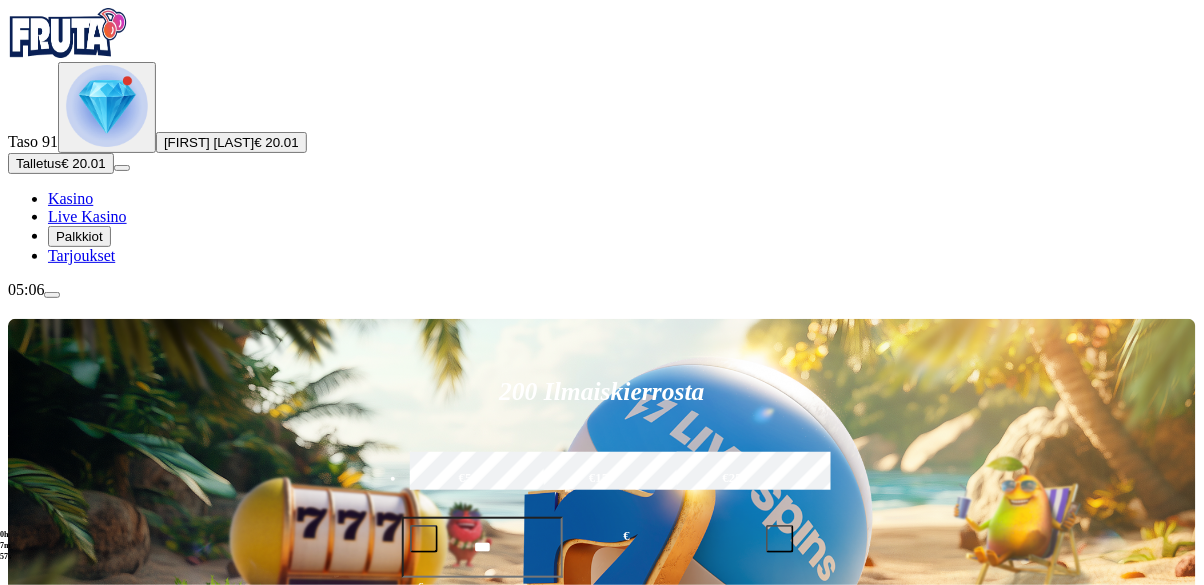click on "Palkkiot" at bounding box center (79, 236) 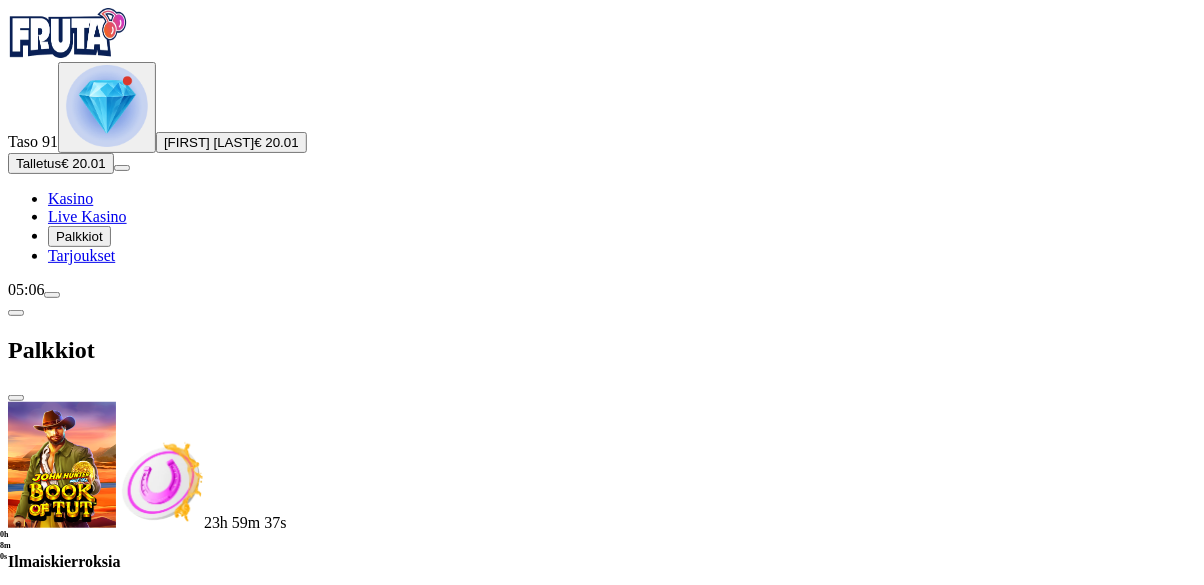 click at bounding box center (112, 849) 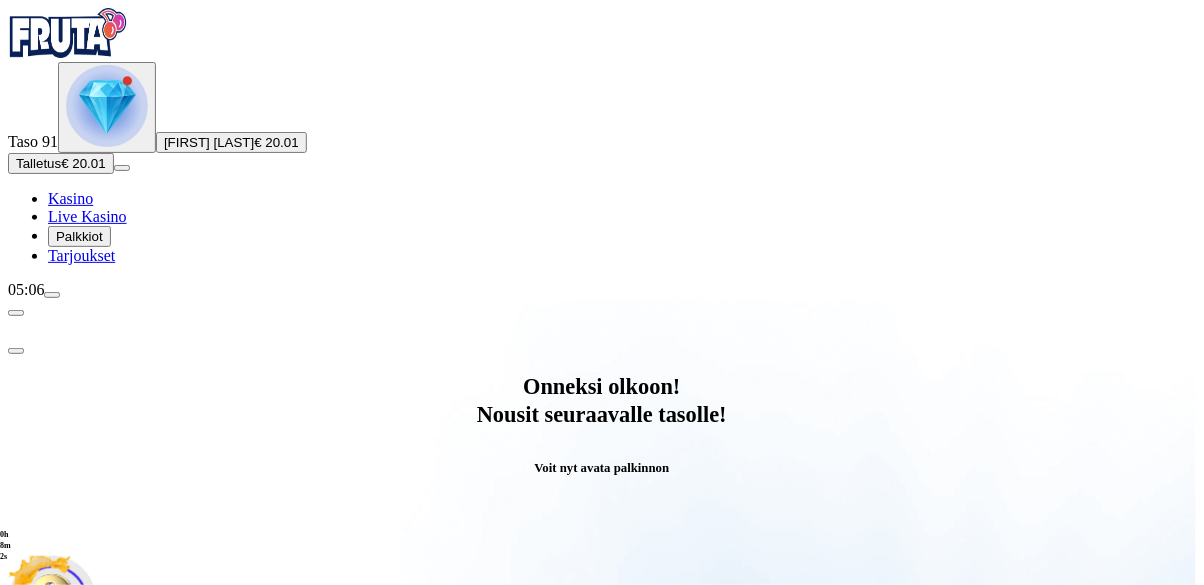 click on "Avaa palkinto" at bounding box center [602, 795] 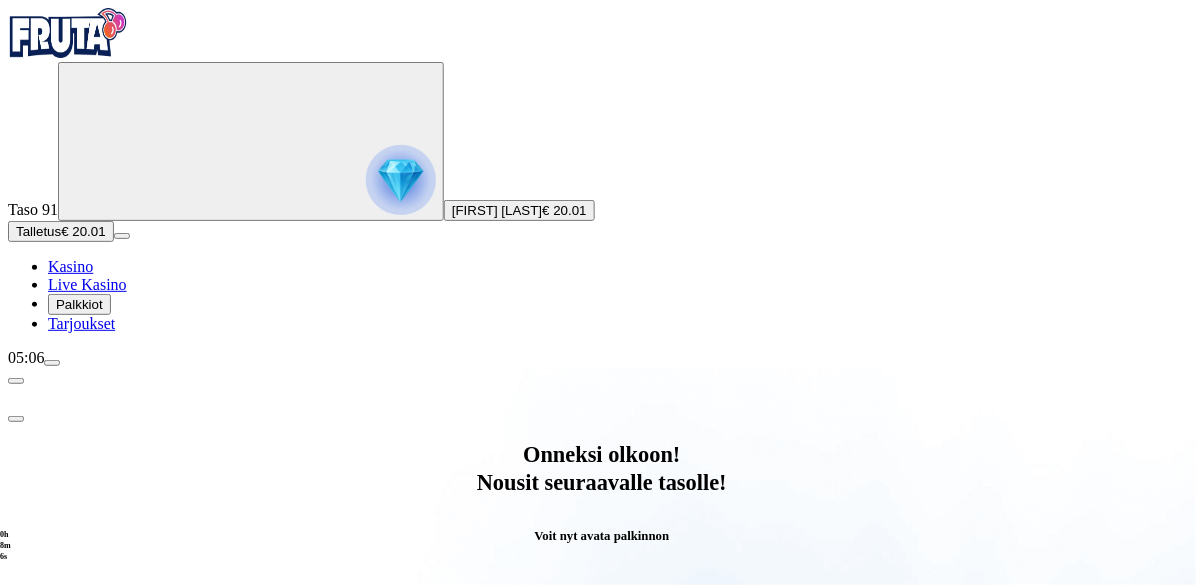 click at bounding box center [88, 1067] 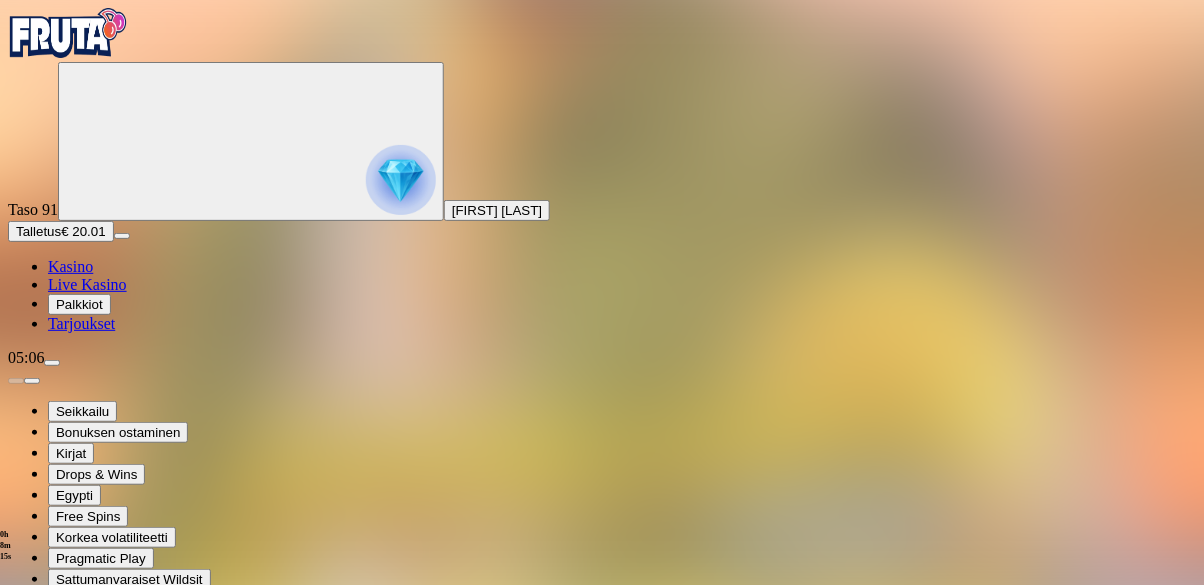 click at bounding box center (16, 820) 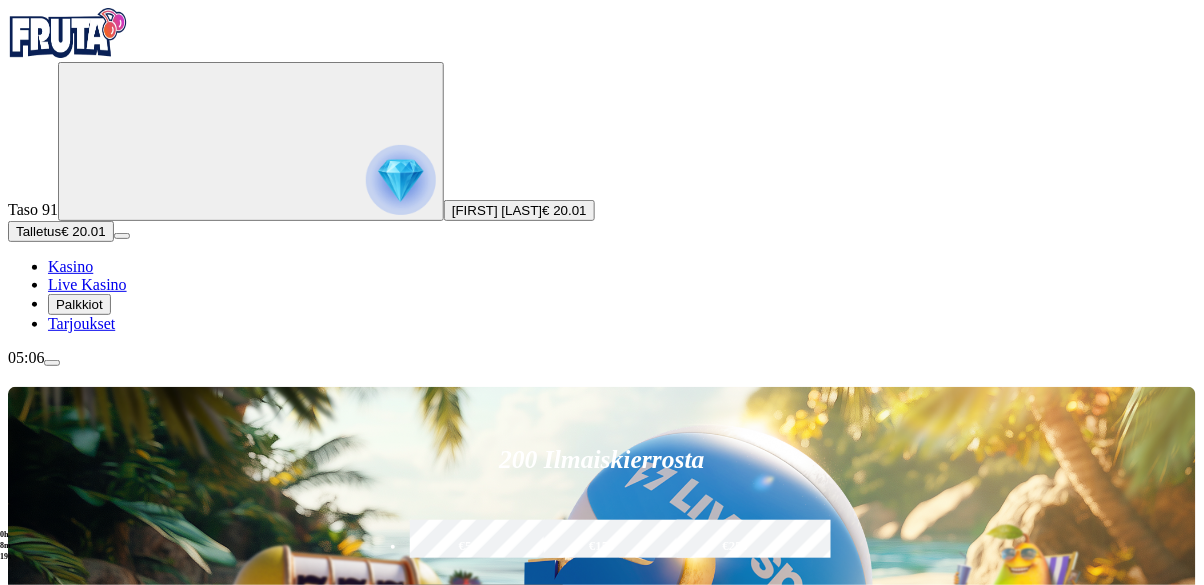 click on "Pelaa nyt" at bounding box center (77, 1188) 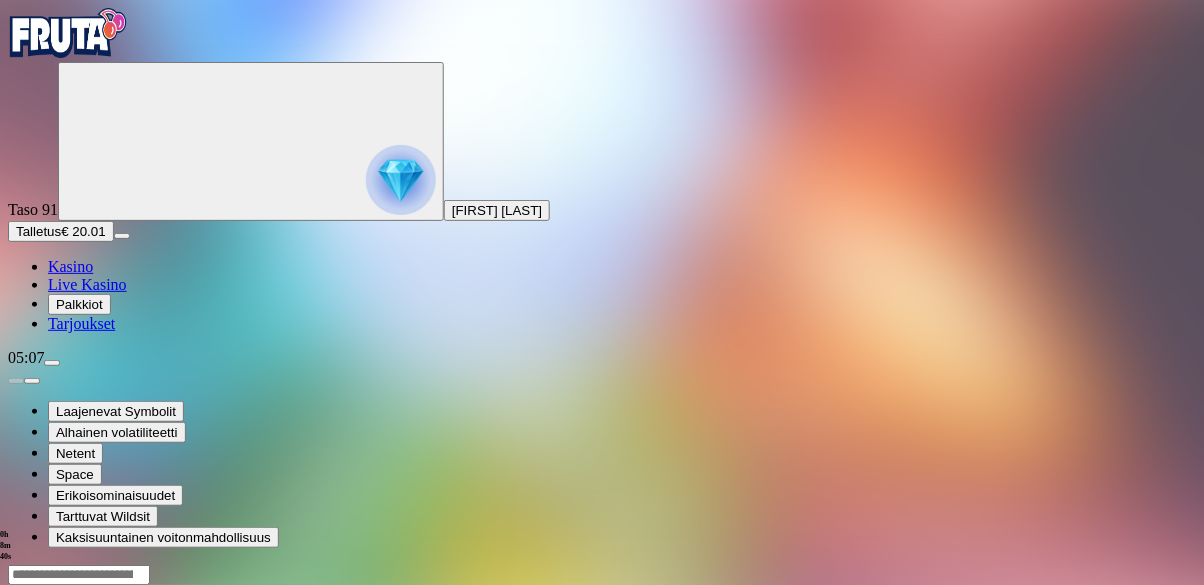 click at bounding box center (16, 757) 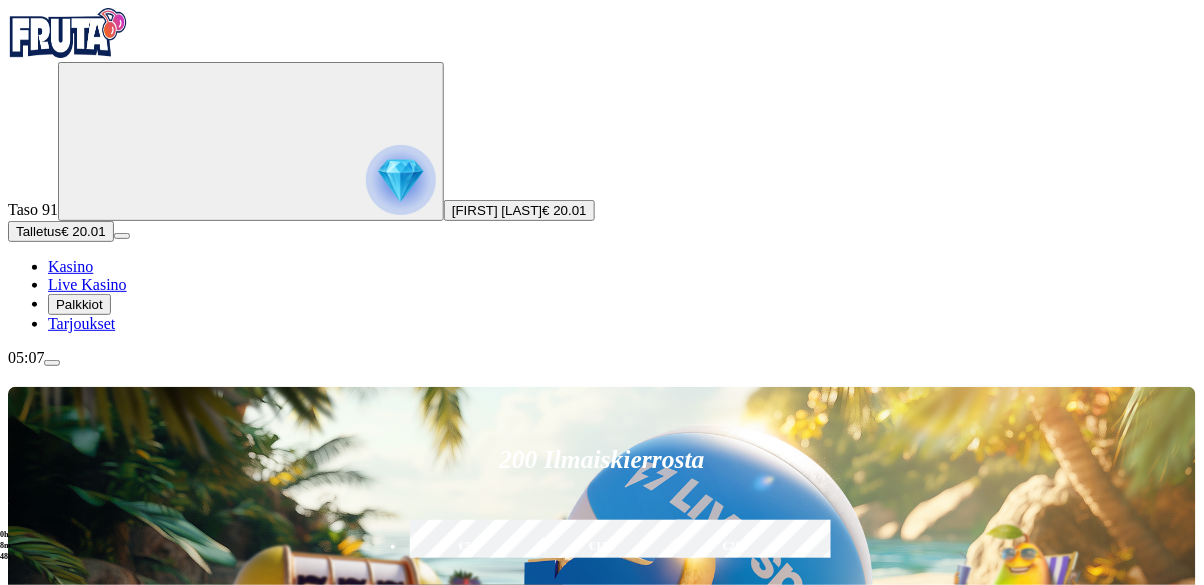 click at bounding box center [52, 363] 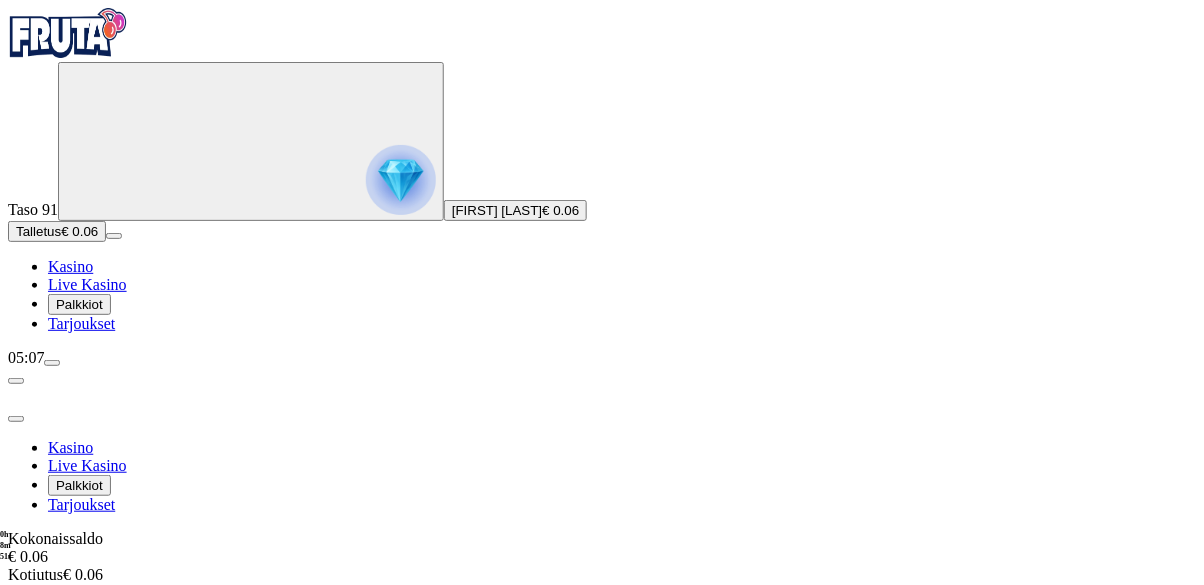 click at bounding box center (16, 419) 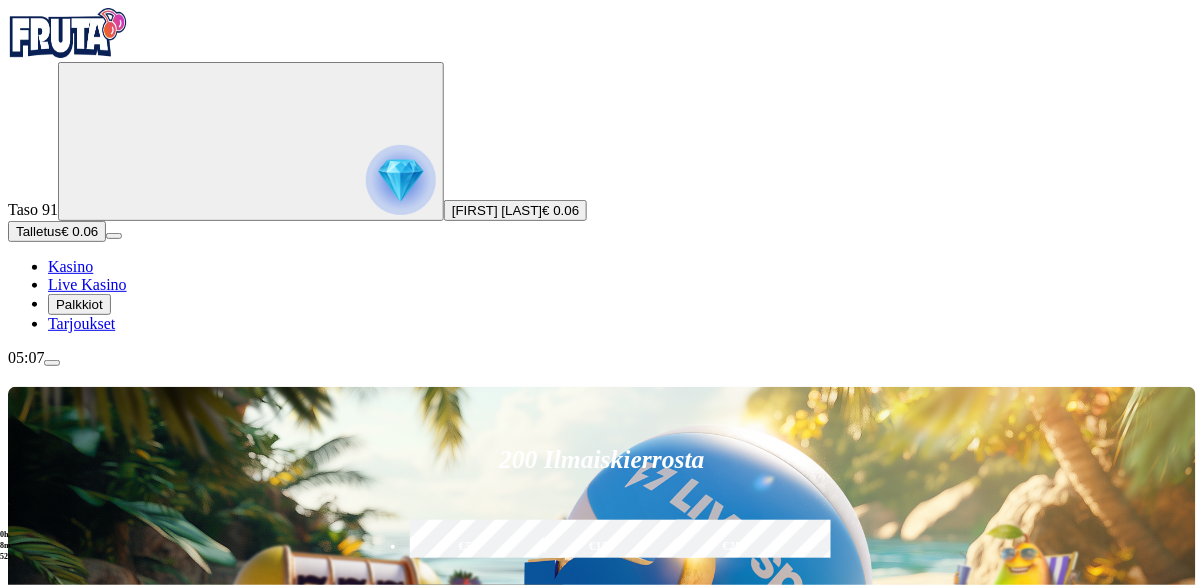click on "Talletus" at bounding box center (38, 231) 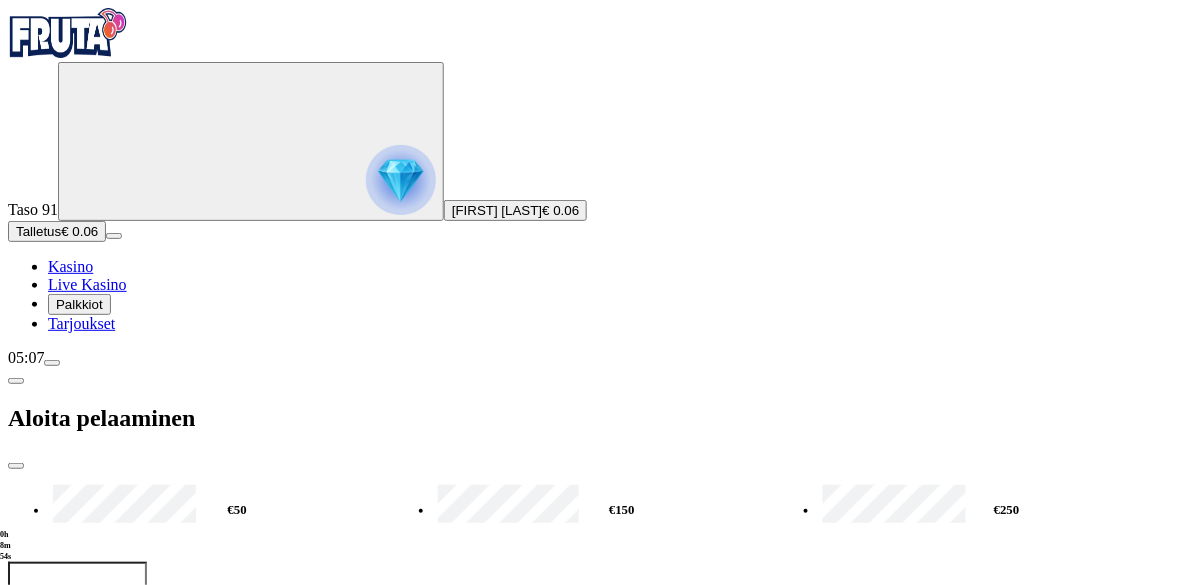 click on "***" at bounding box center [77, 594] 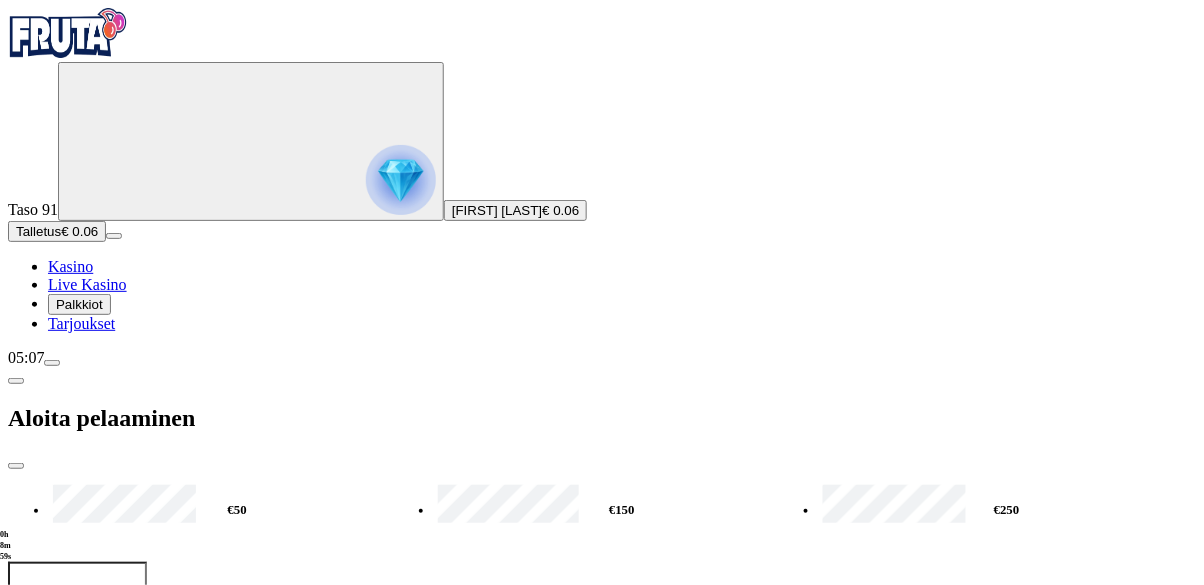type on "*" 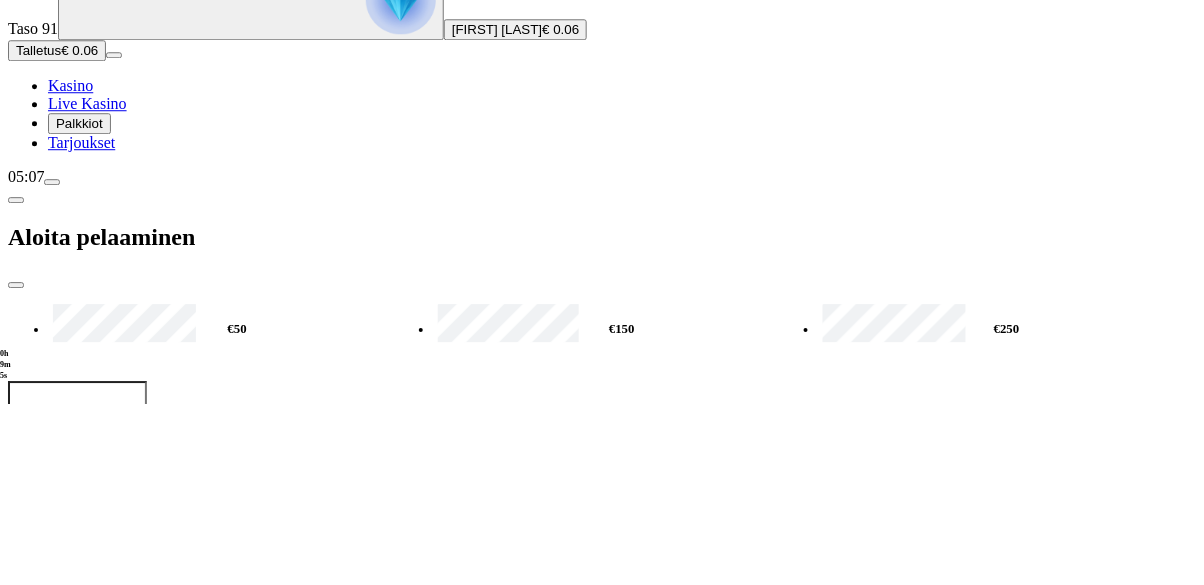 type on "**" 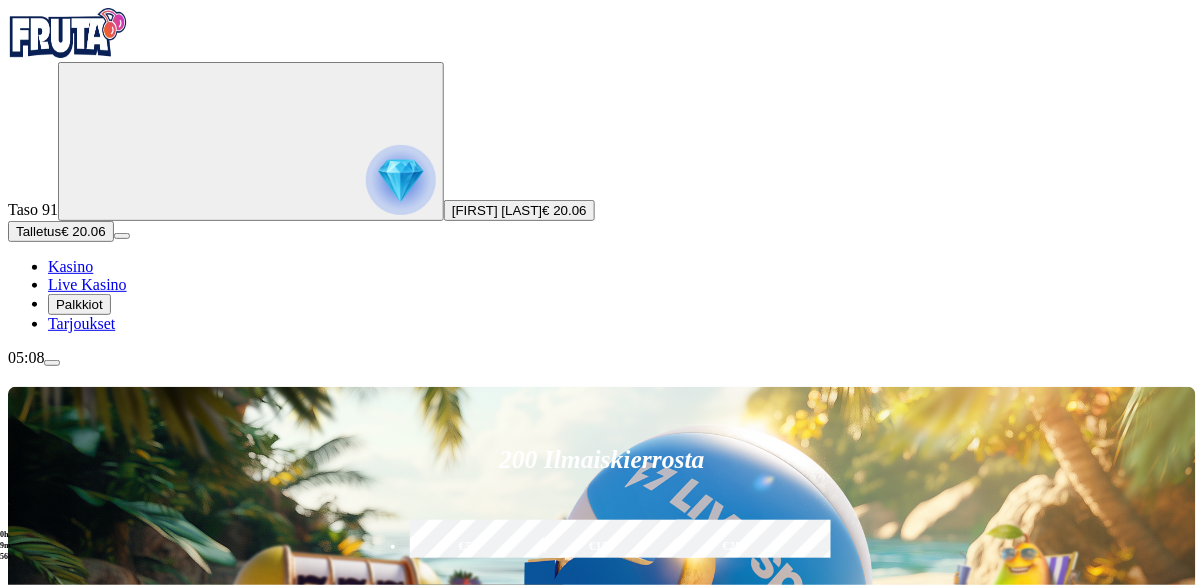 click on "Suositut Kolikkopelit Live Kasino Jackpotit Pöytäpelit Kaikki pelit" at bounding box center [602, 874] 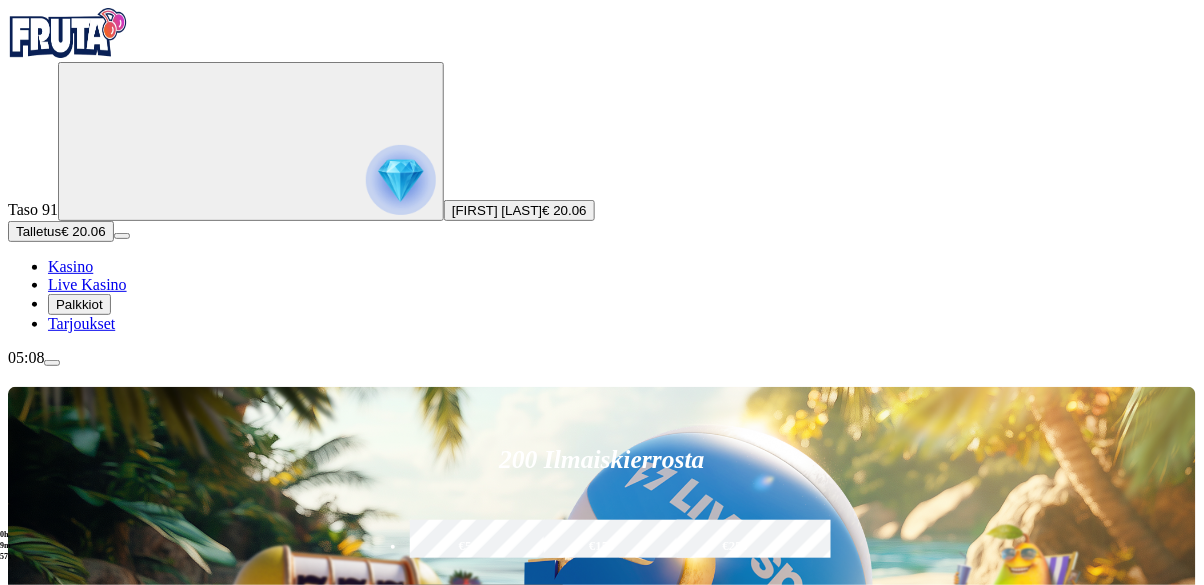 click on "Pelaa nyt" at bounding box center [77, 1188] 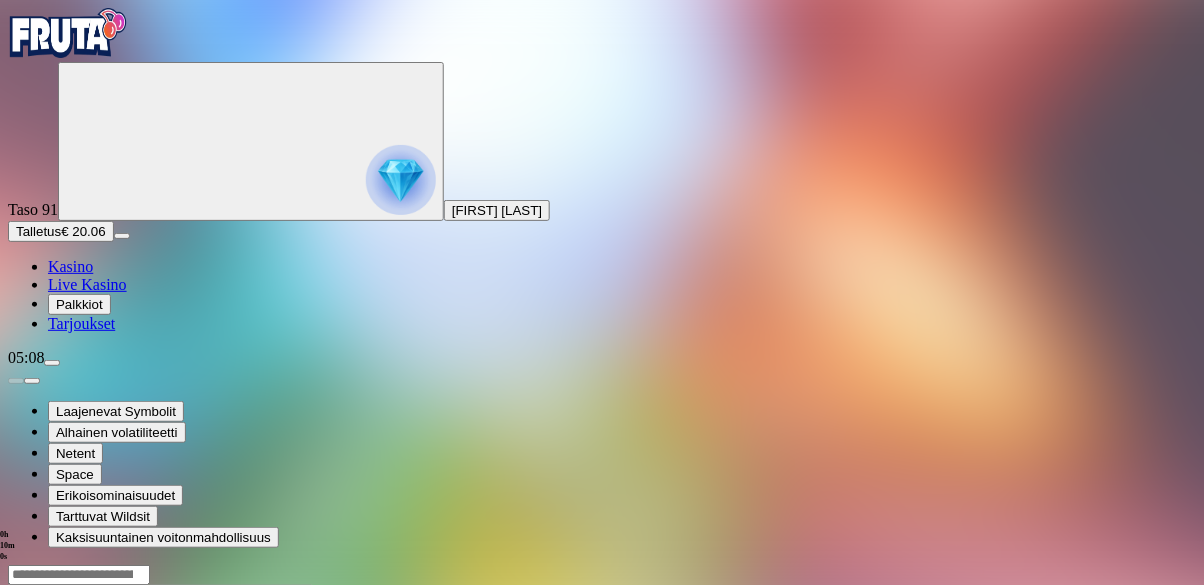 click at bounding box center (48, 757) 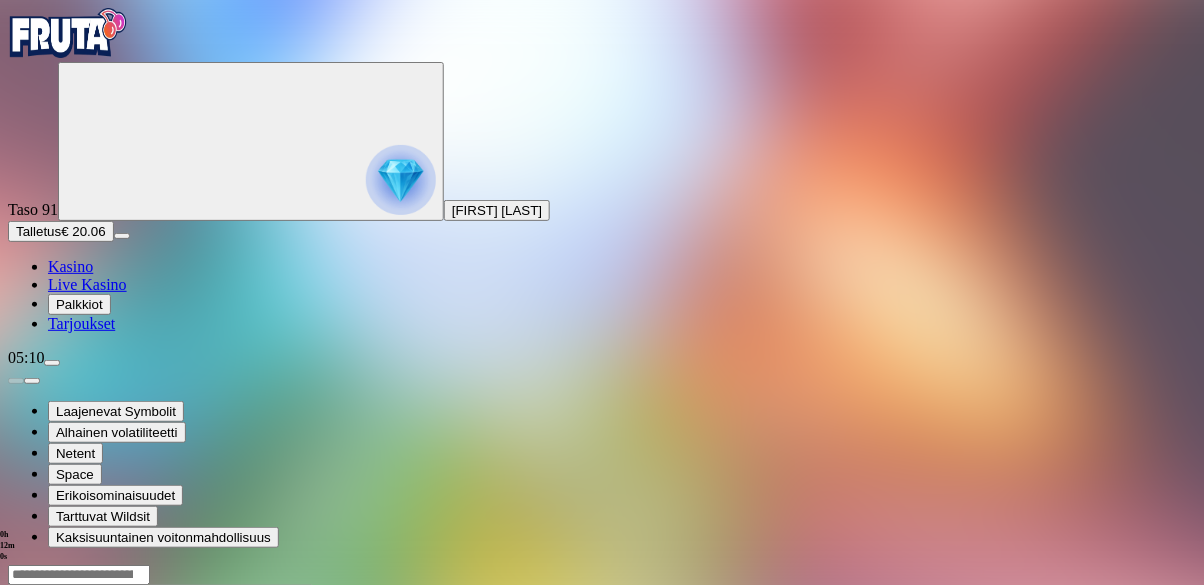 click at bounding box center (16, 757) 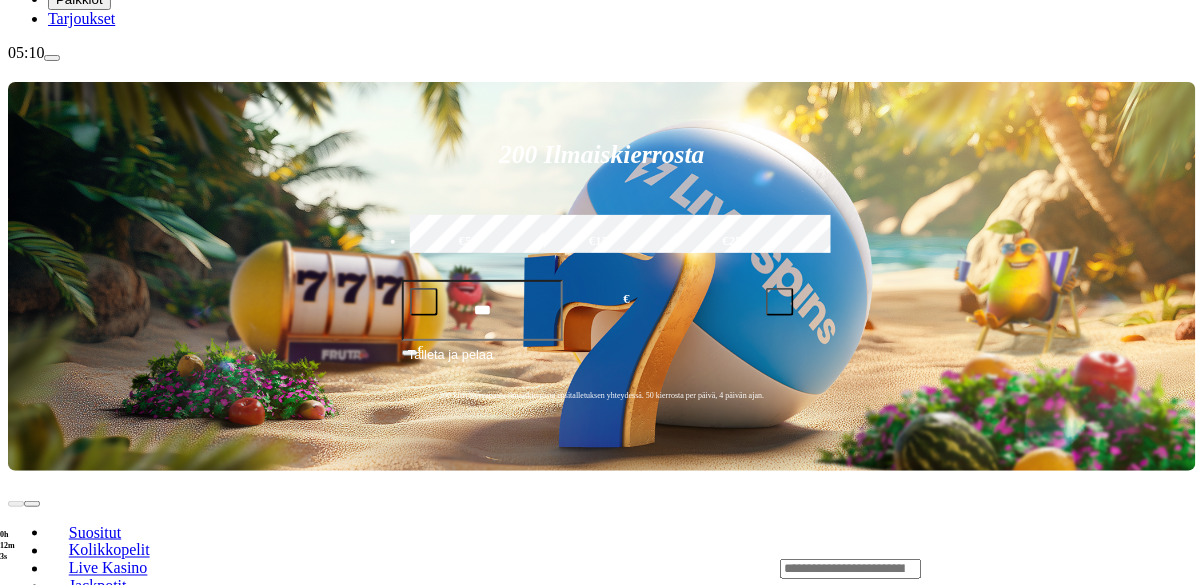 scroll, scrollTop: 309, scrollLeft: 0, axis: vertical 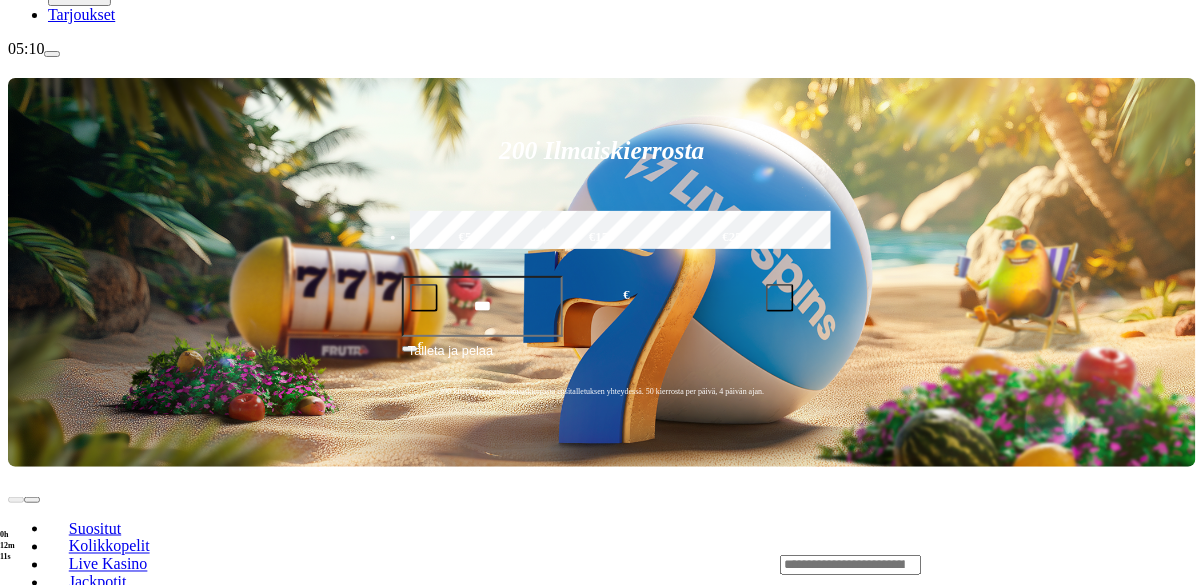 click on "Pelaa nyt" at bounding box center (77, 2131) 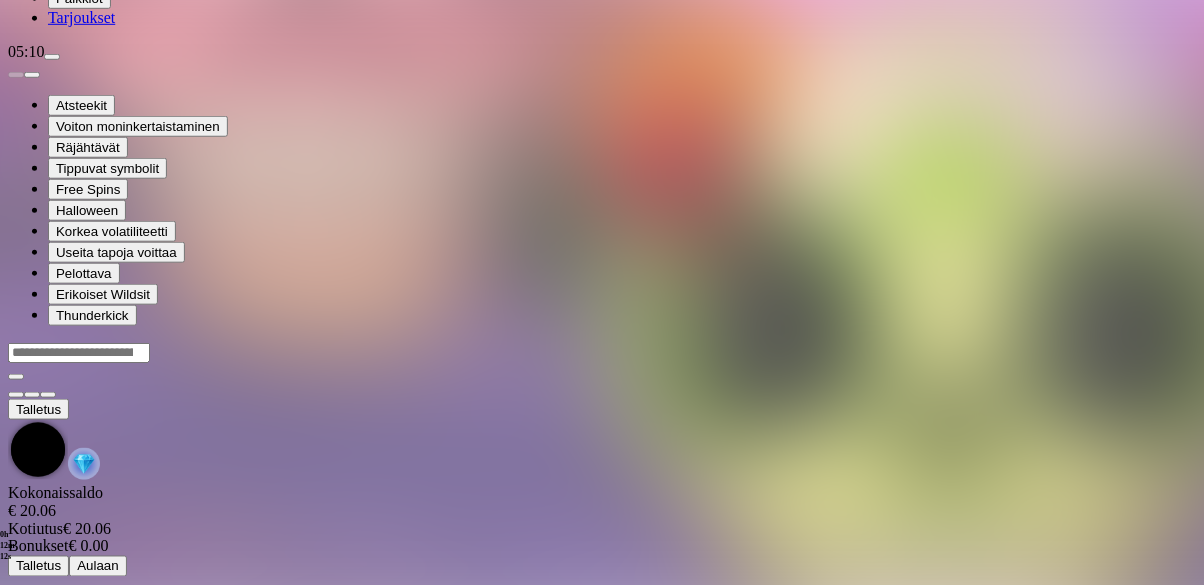 scroll, scrollTop: 0, scrollLeft: 0, axis: both 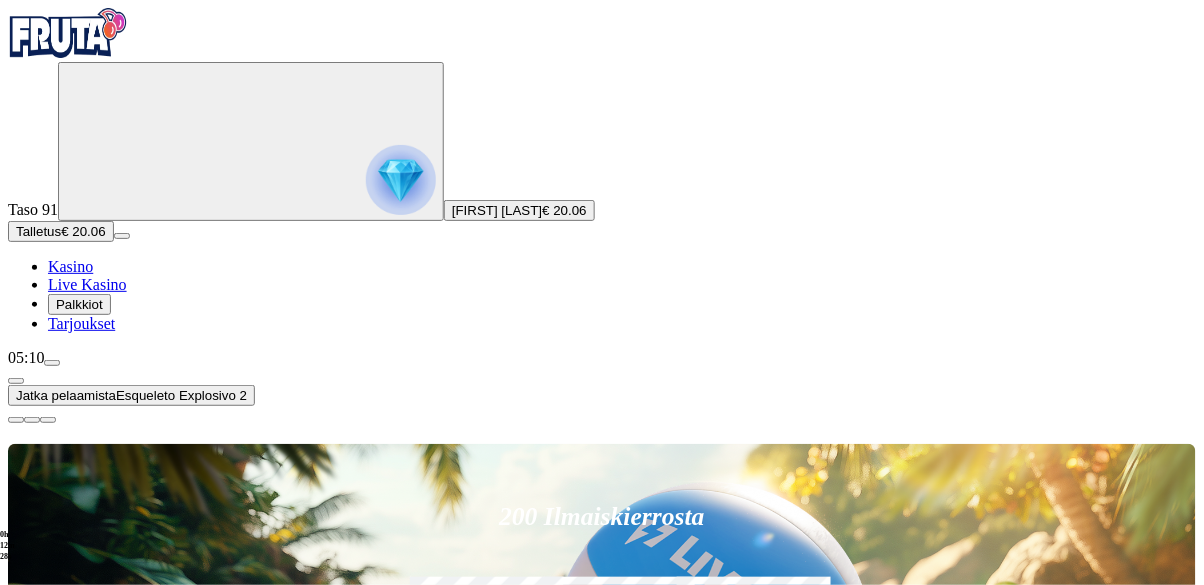 click at bounding box center [16, 381] 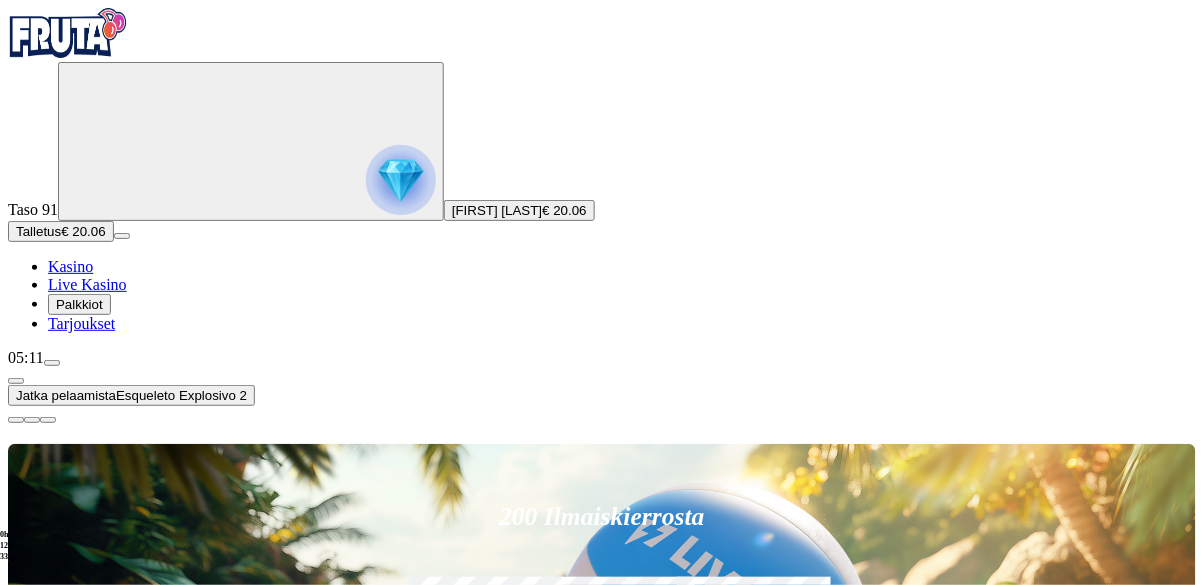 click at bounding box center (16, 420) 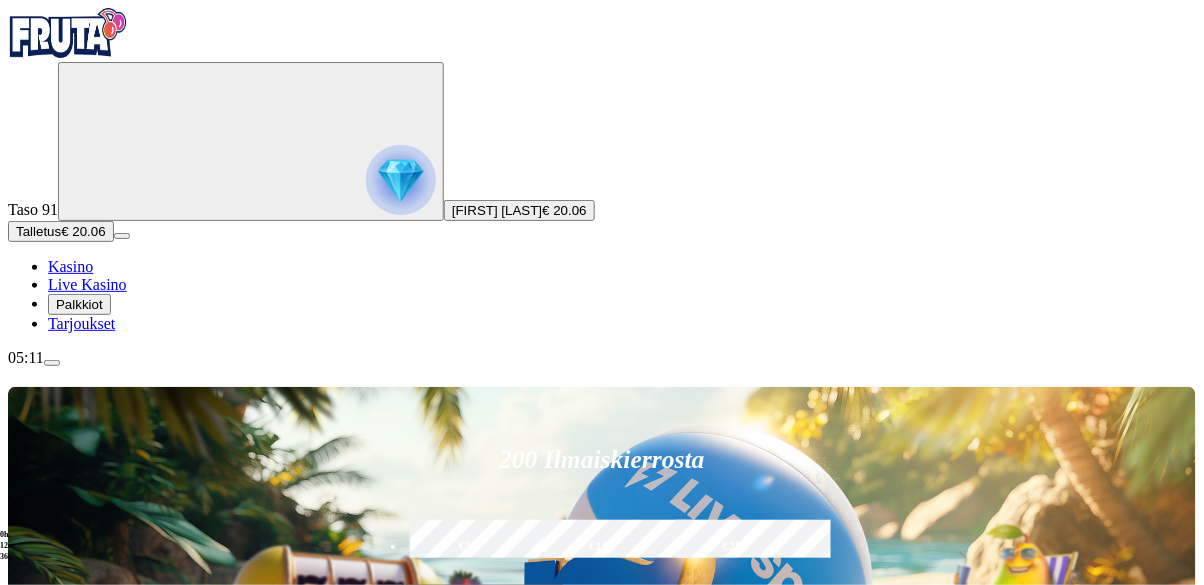 click on "Talletus" at bounding box center [38, 231] 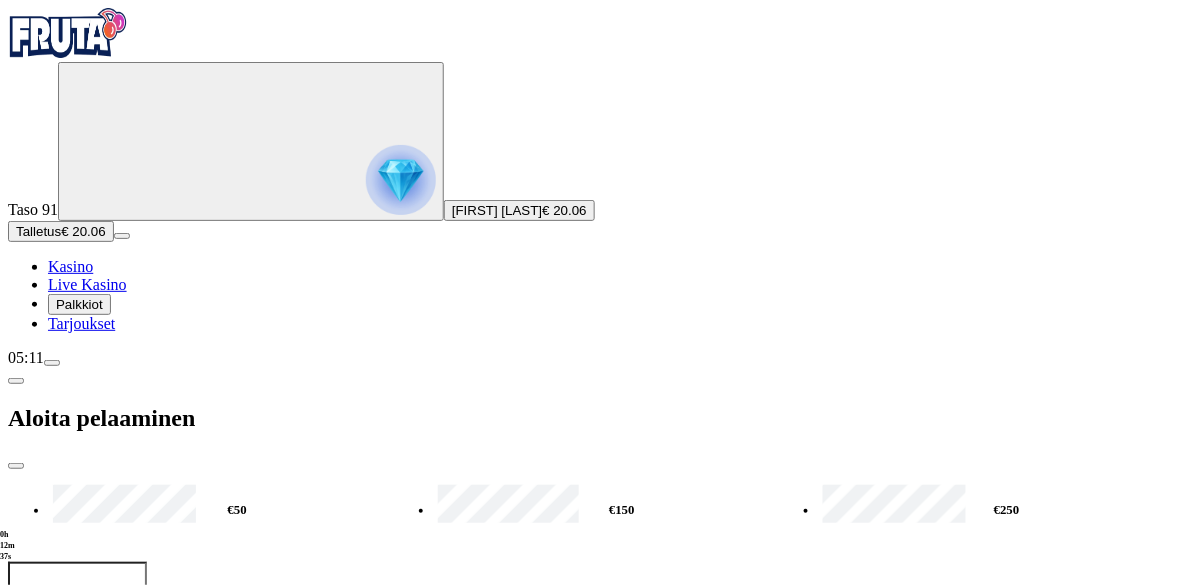 click on "***" at bounding box center [77, 594] 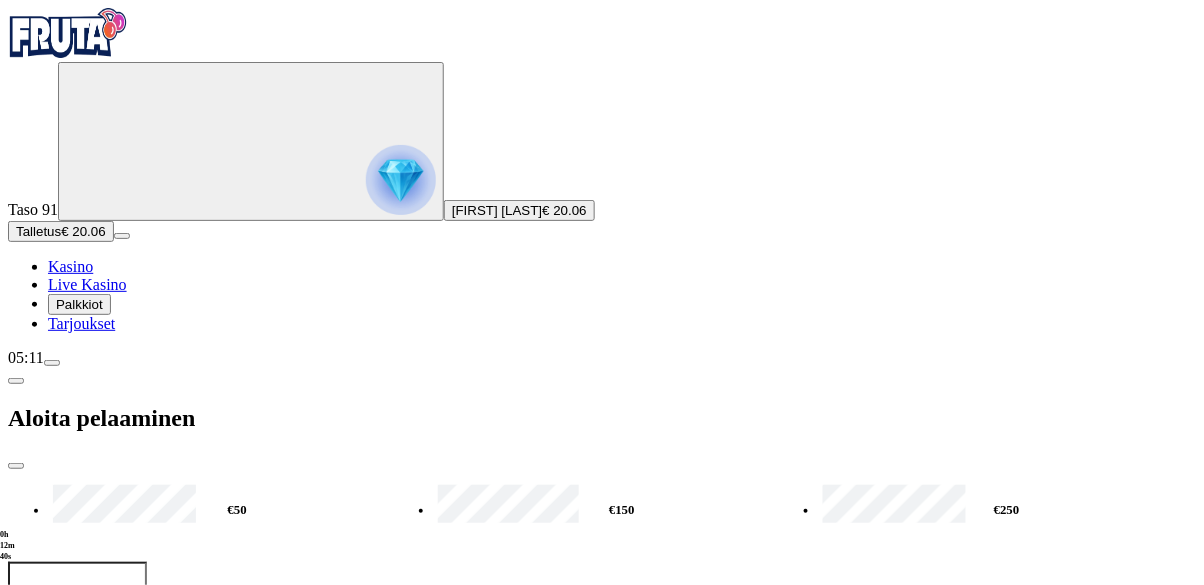 type on "*" 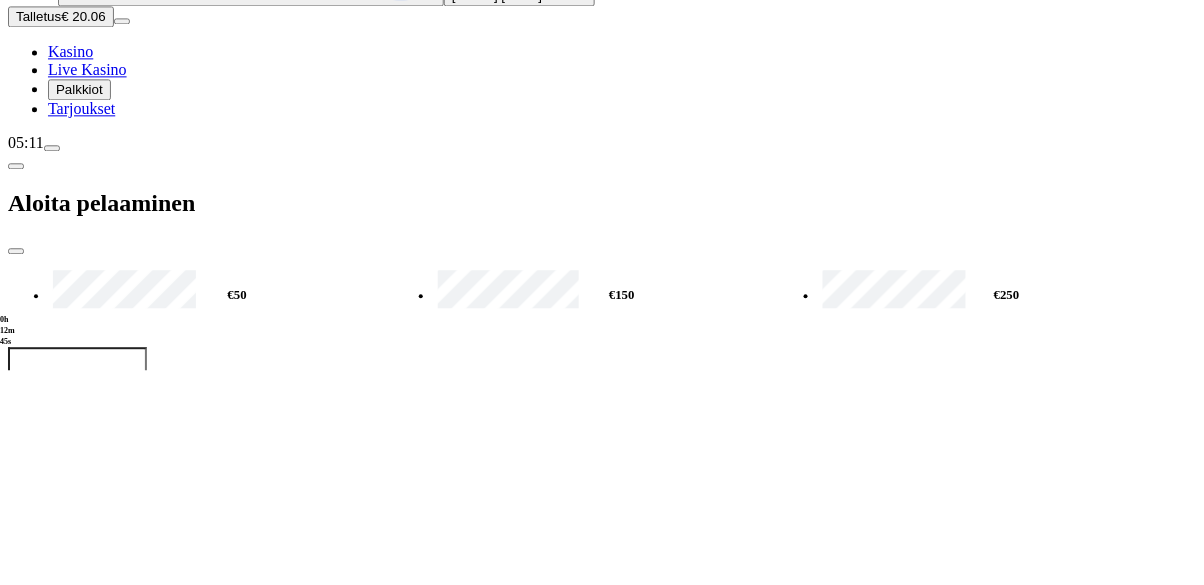 type on "**" 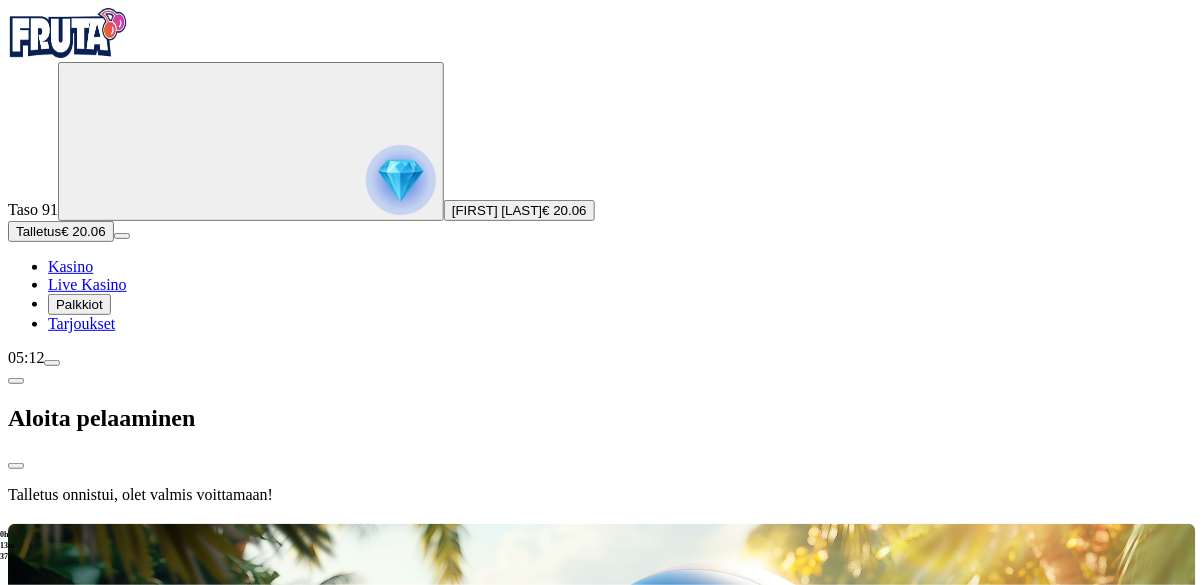 click at bounding box center (602, 520) 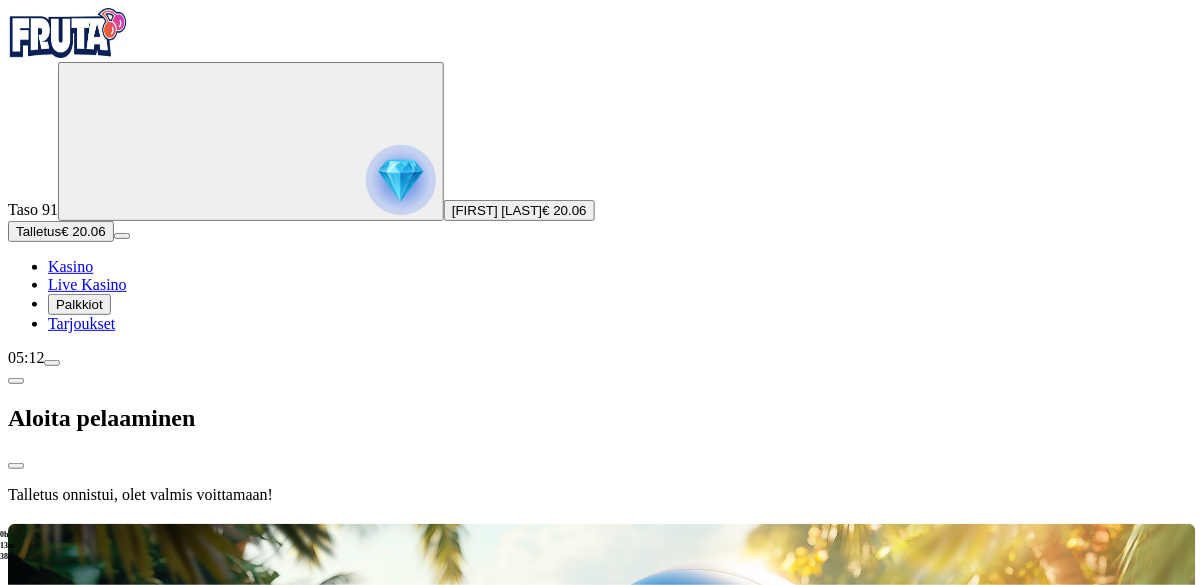 click at bounding box center (602, 520) 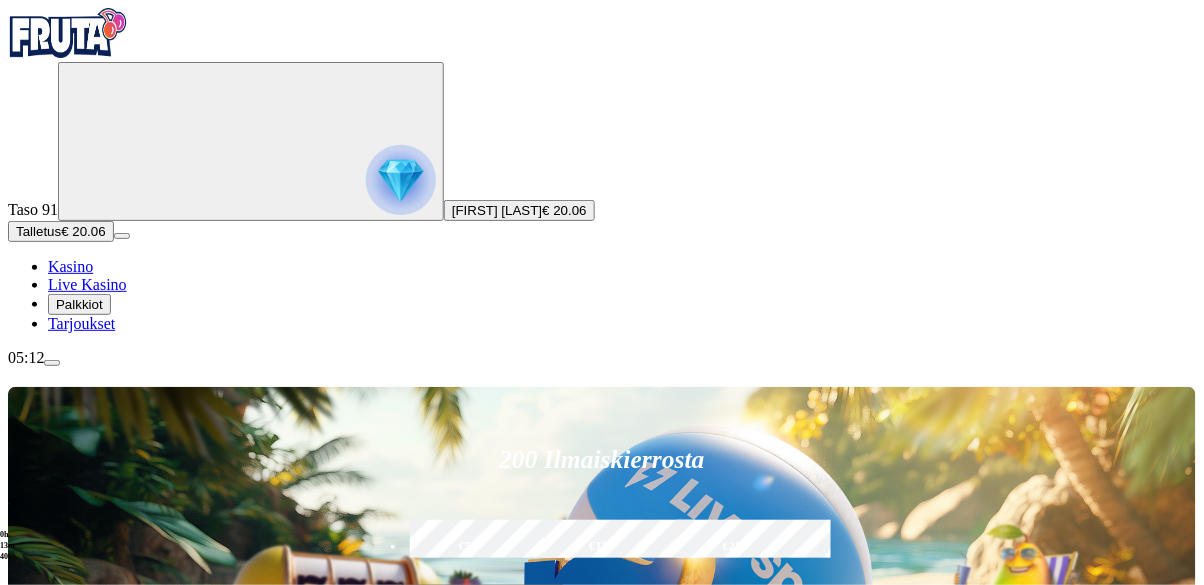 click on "Pelaa nyt" at bounding box center [77, 1188] 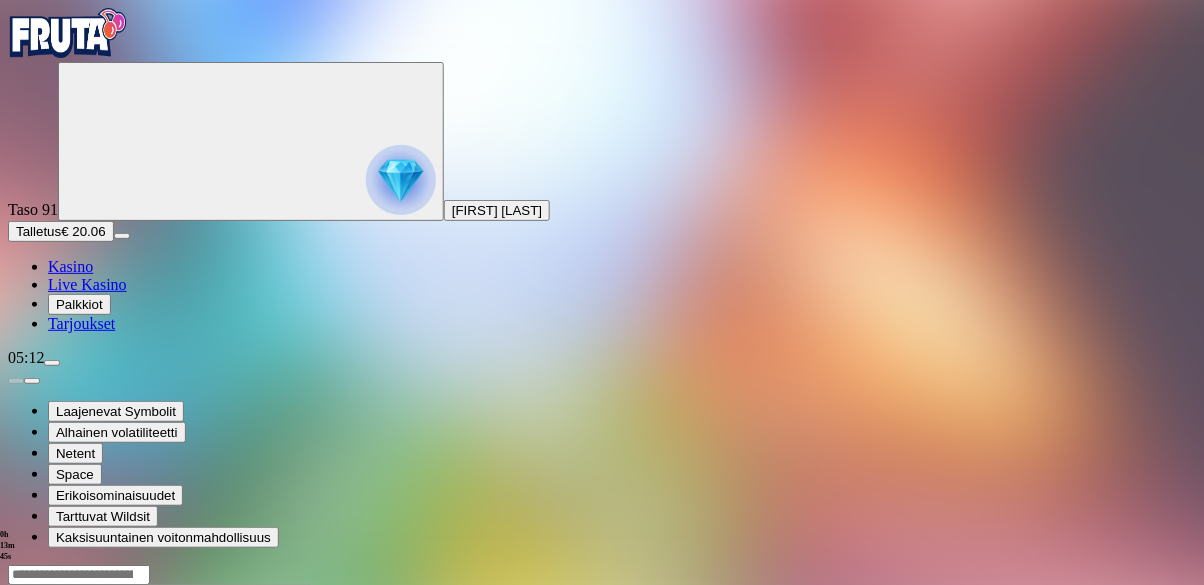 click at bounding box center [48, 757] 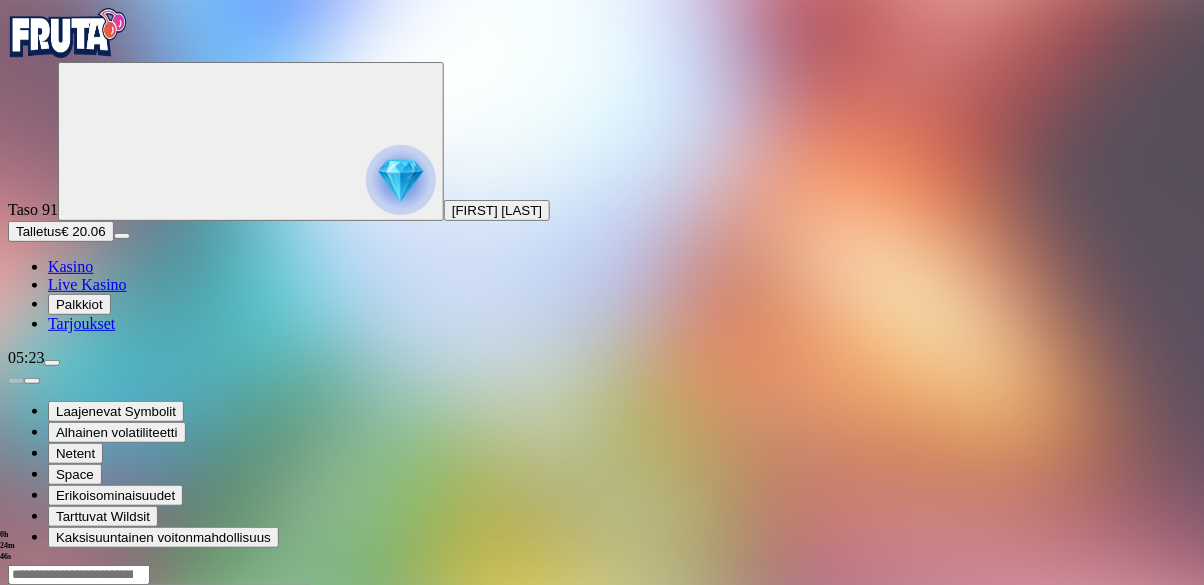 click at bounding box center [16, 757] 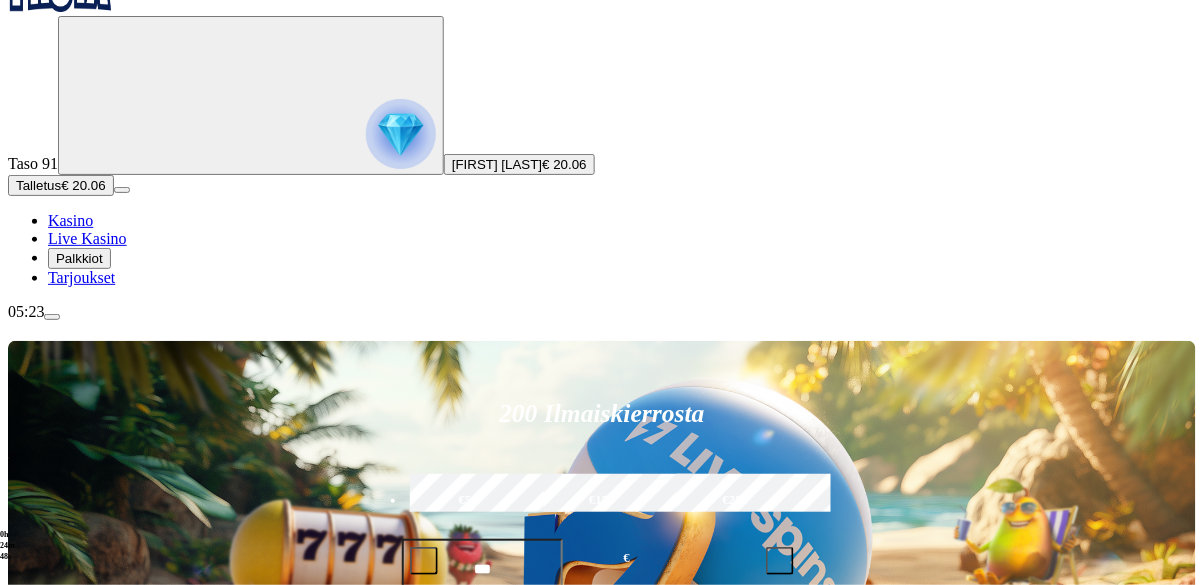 scroll, scrollTop: 52, scrollLeft: 0, axis: vertical 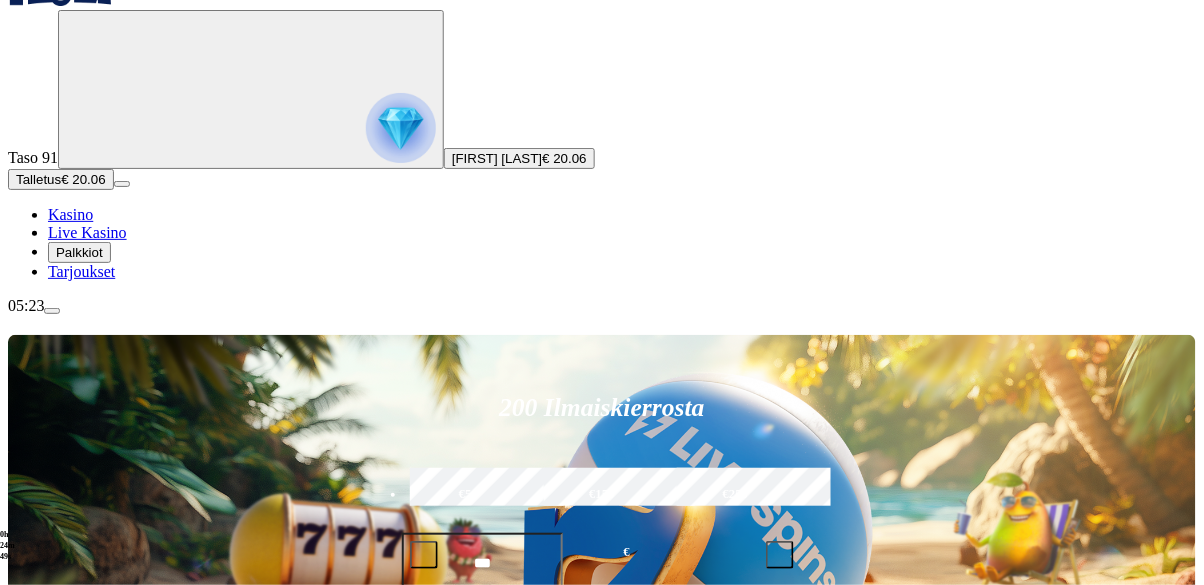 click at bounding box center (52, 311) 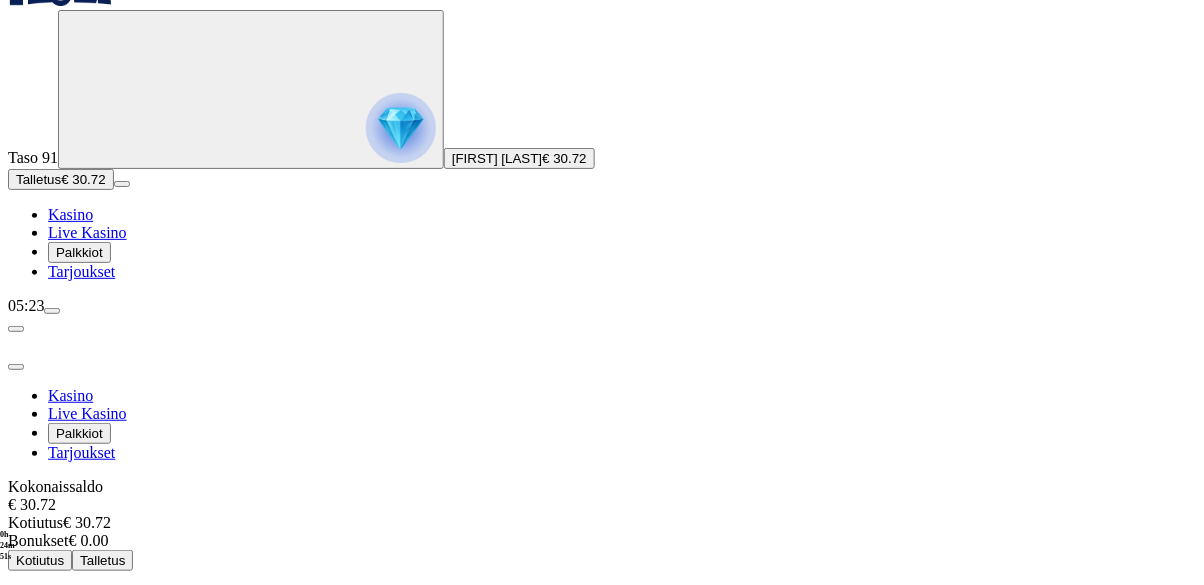 click on "Kotiutus" at bounding box center (40, 560) 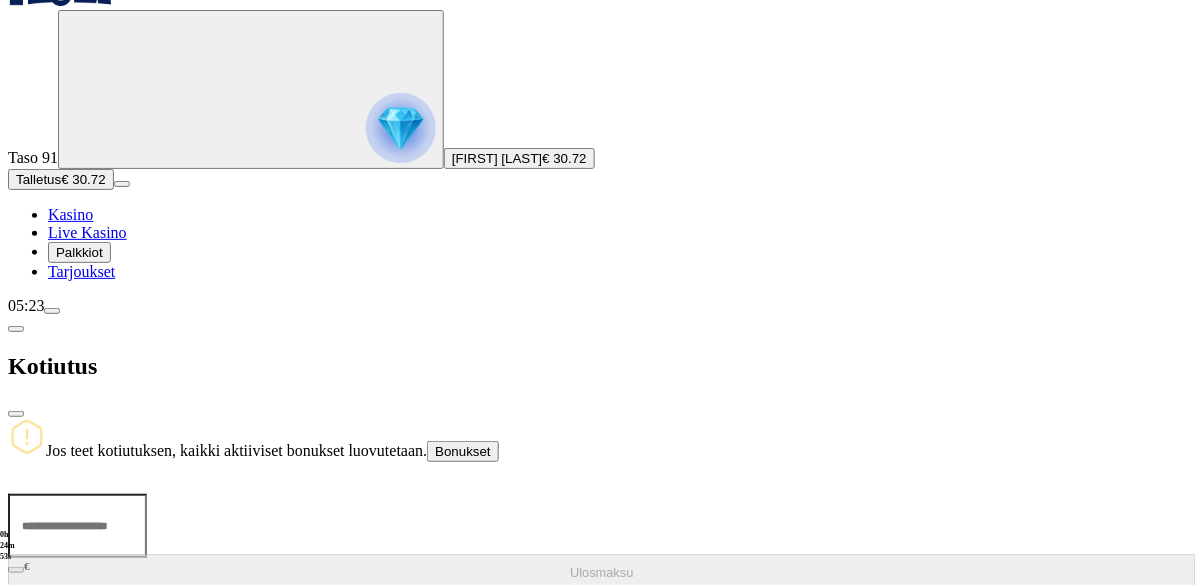 click at bounding box center (77, 526) 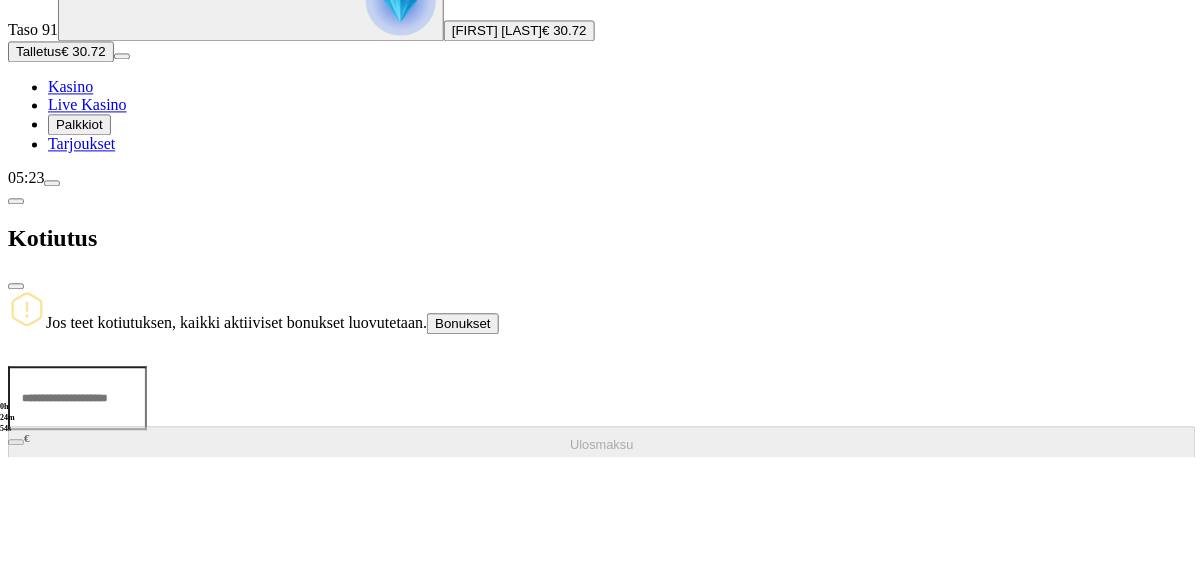 scroll, scrollTop: 52, scrollLeft: 0, axis: vertical 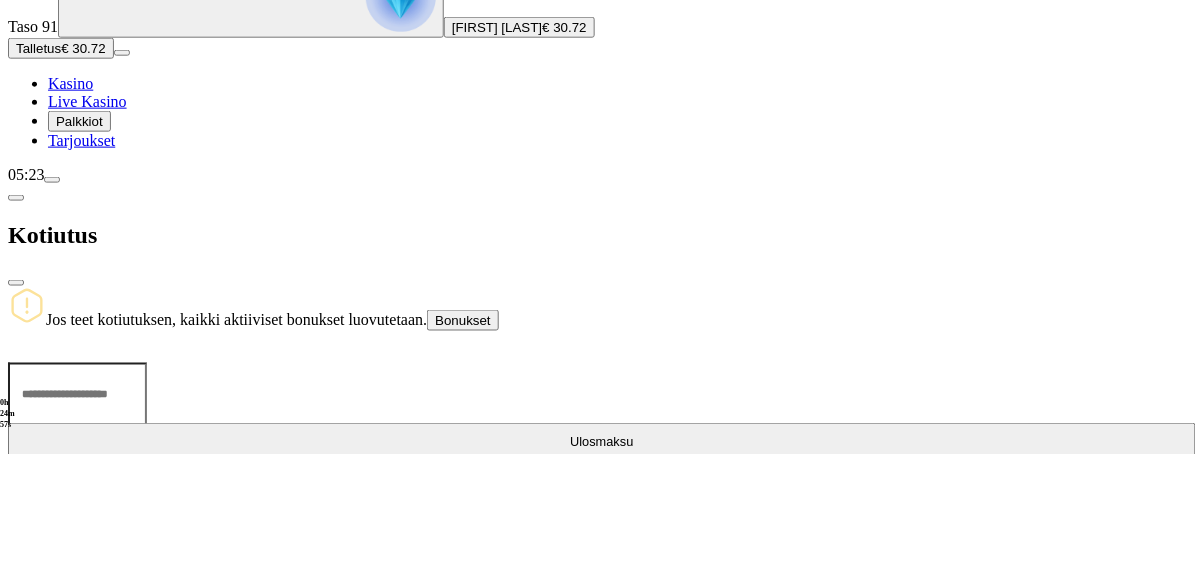 type on "**" 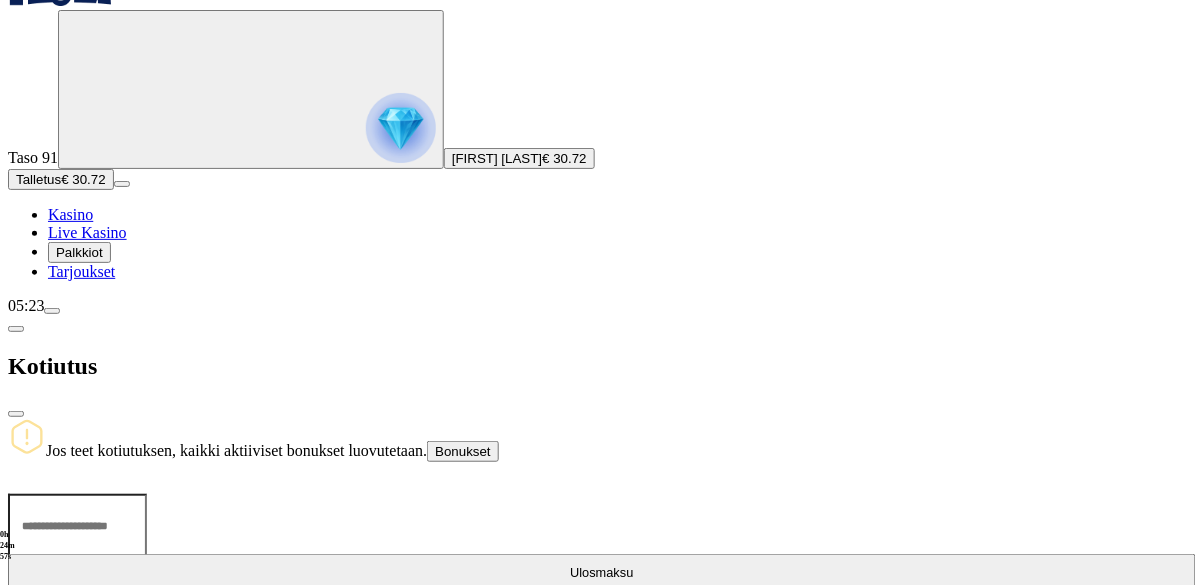 type 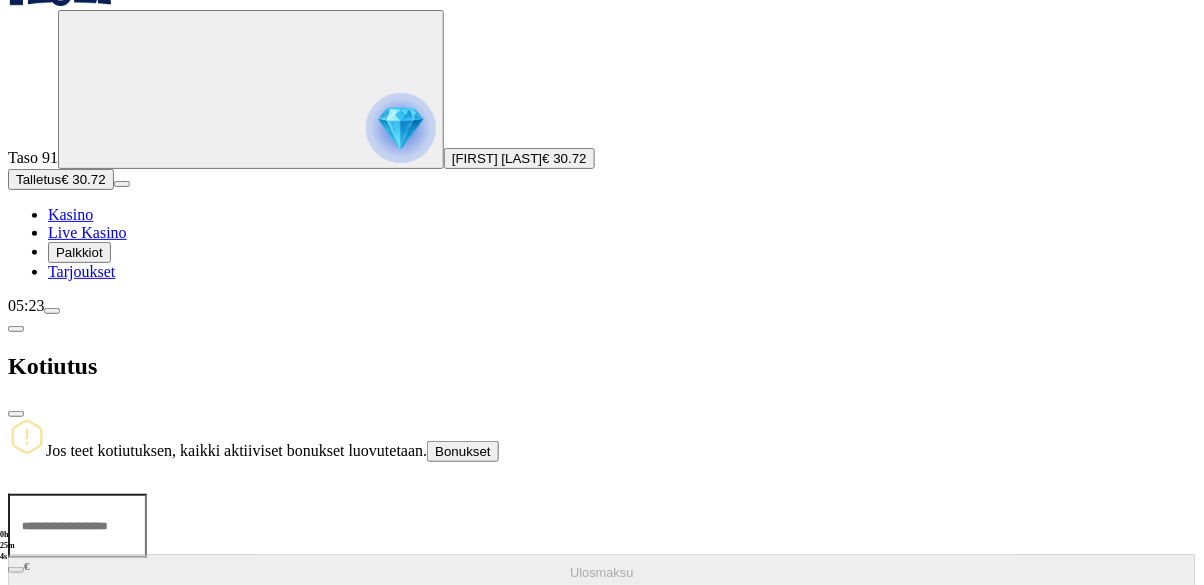 click at bounding box center (16, 414) 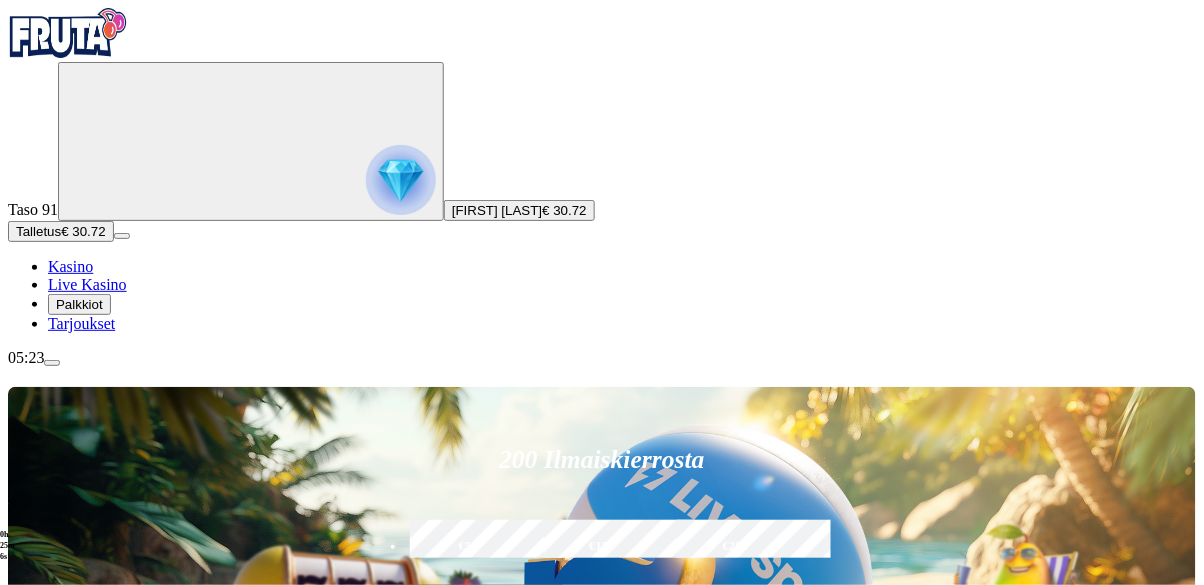 click at bounding box center (52, 363) 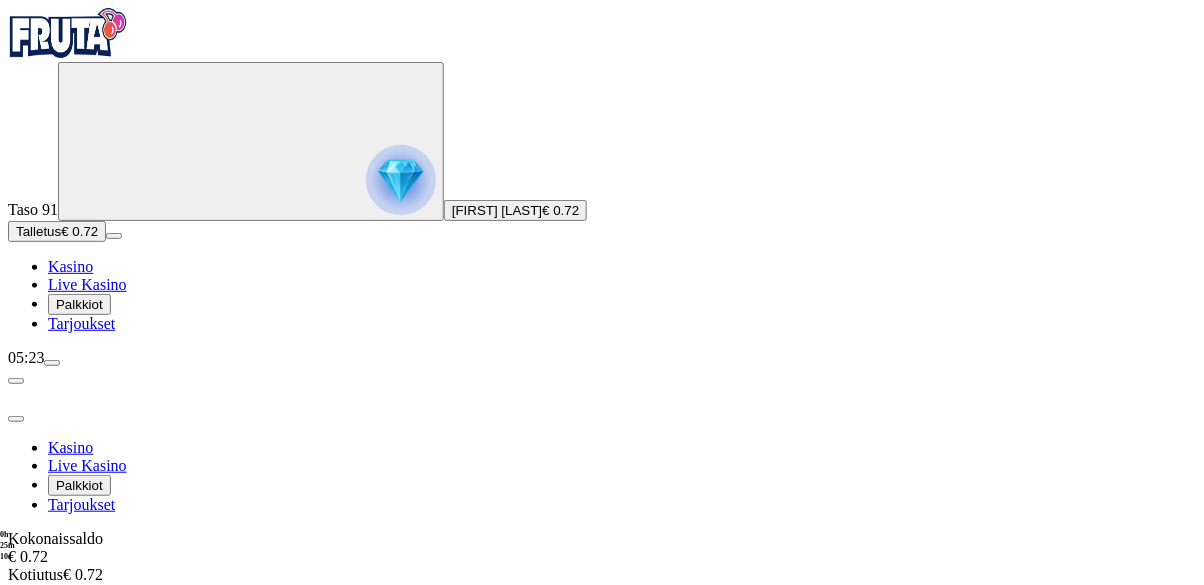 click at bounding box center (602, 865) 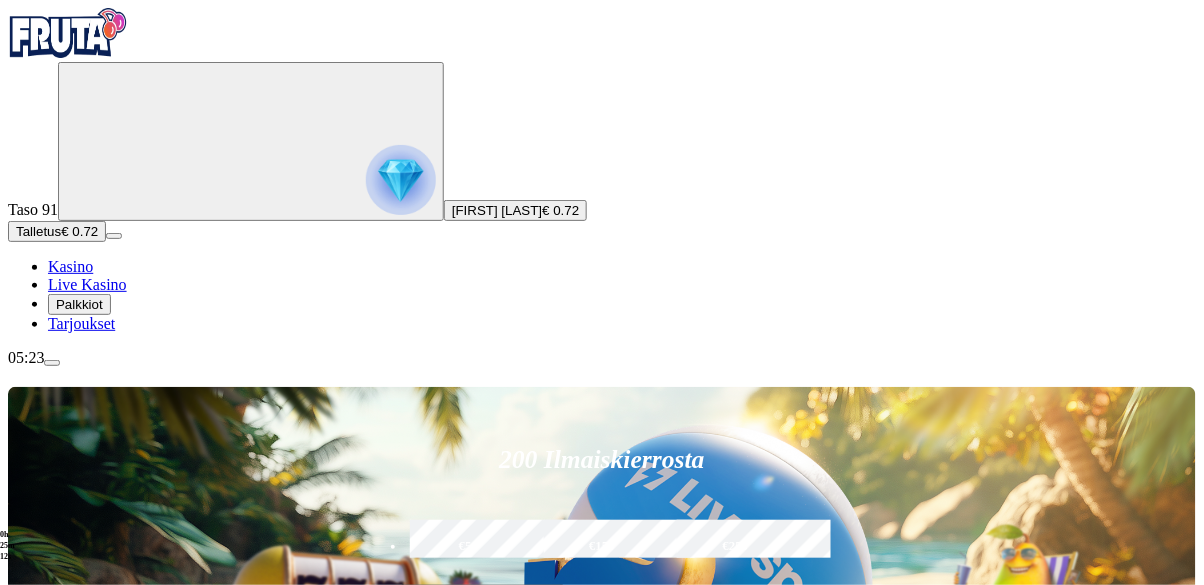 click on "Pelaa nyt" at bounding box center [77, 1188] 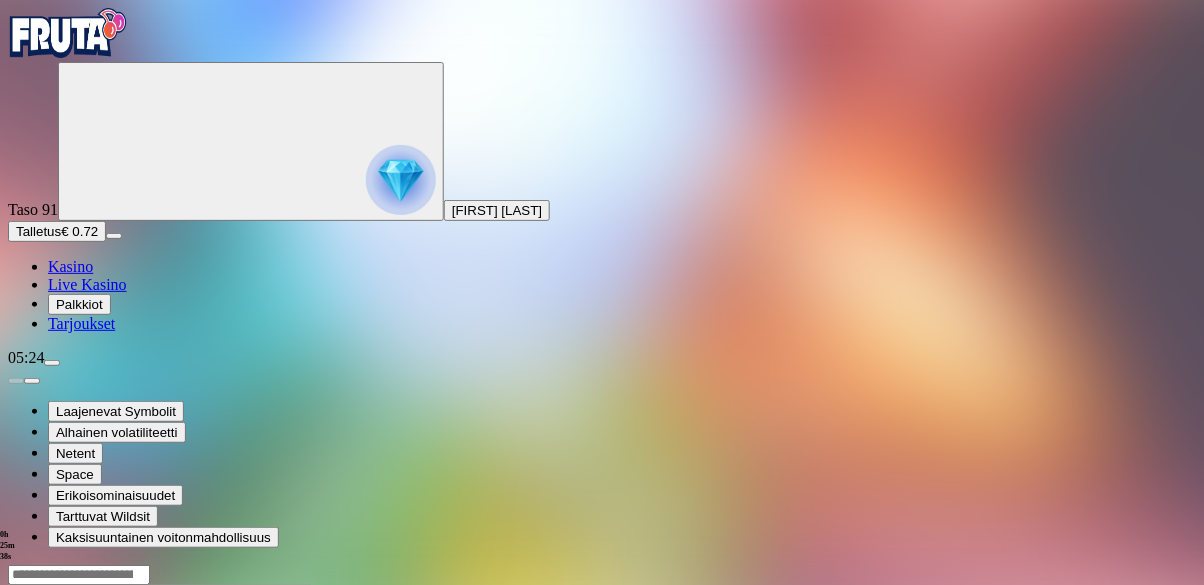 click at bounding box center [16, 757] 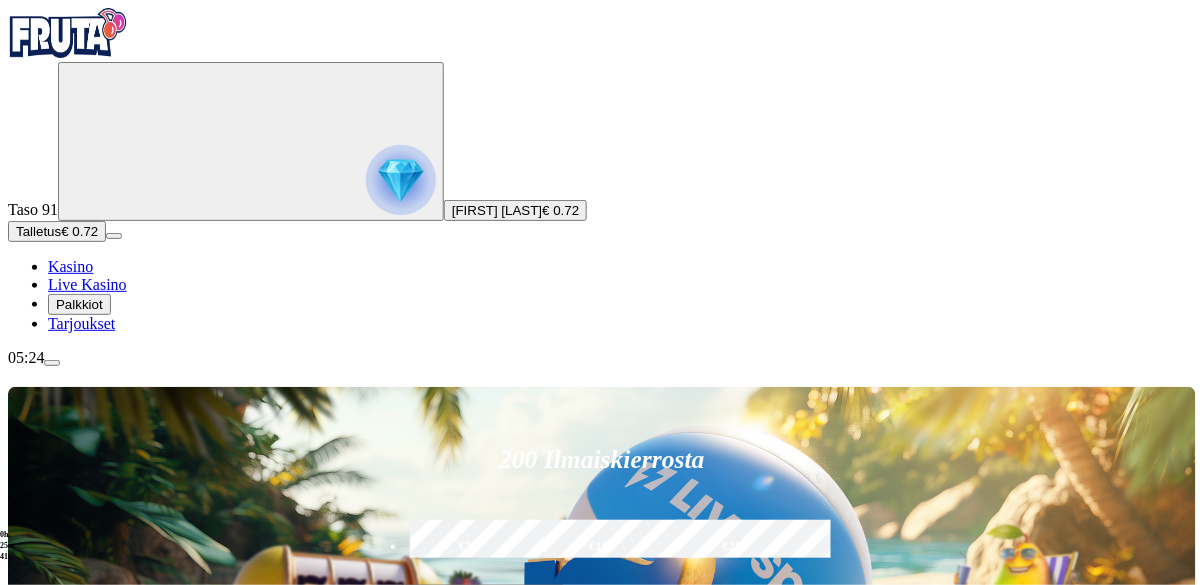 click at bounding box center (52, 363) 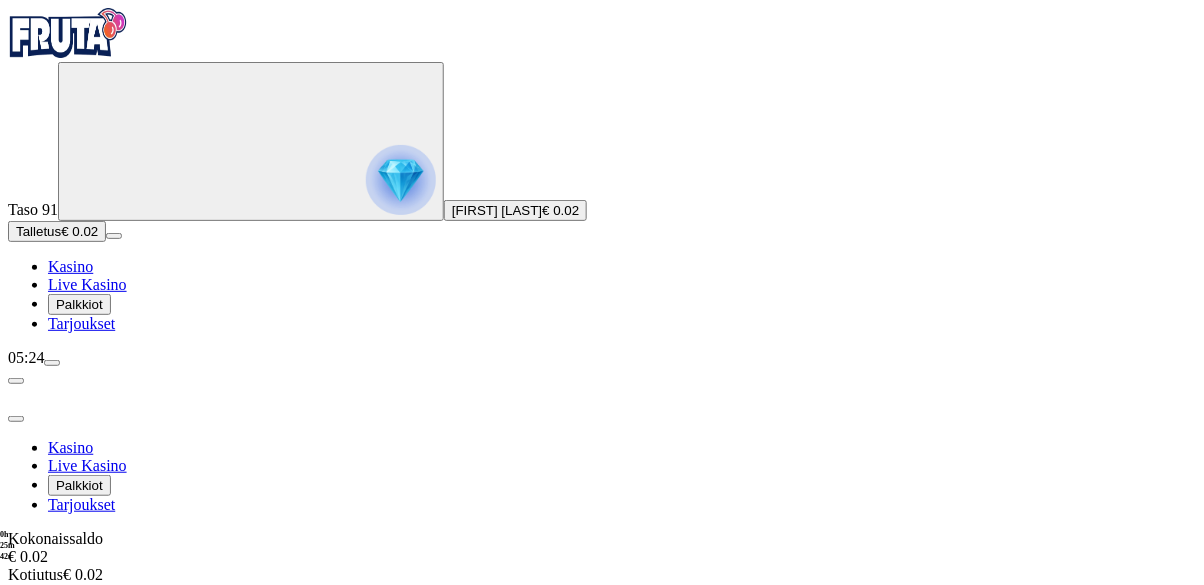 scroll, scrollTop: 126, scrollLeft: 0, axis: vertical 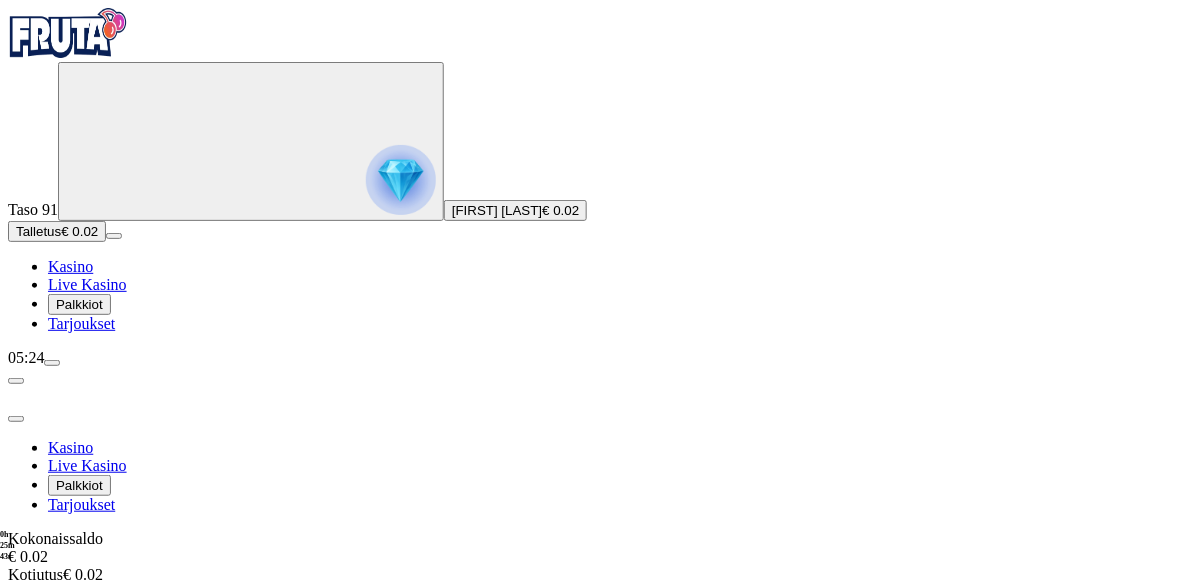 click on "Kirjaudu ulos" at bounding box center [54, 854] 